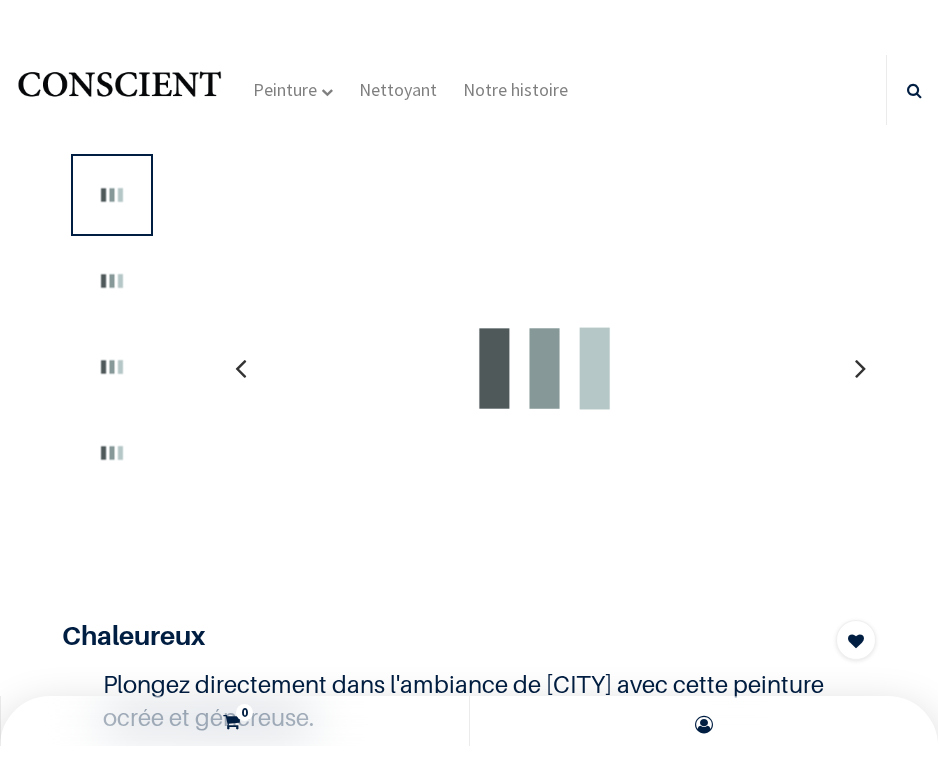 scroll, scrollTop: 0, scrollLeft: 0, axis: both 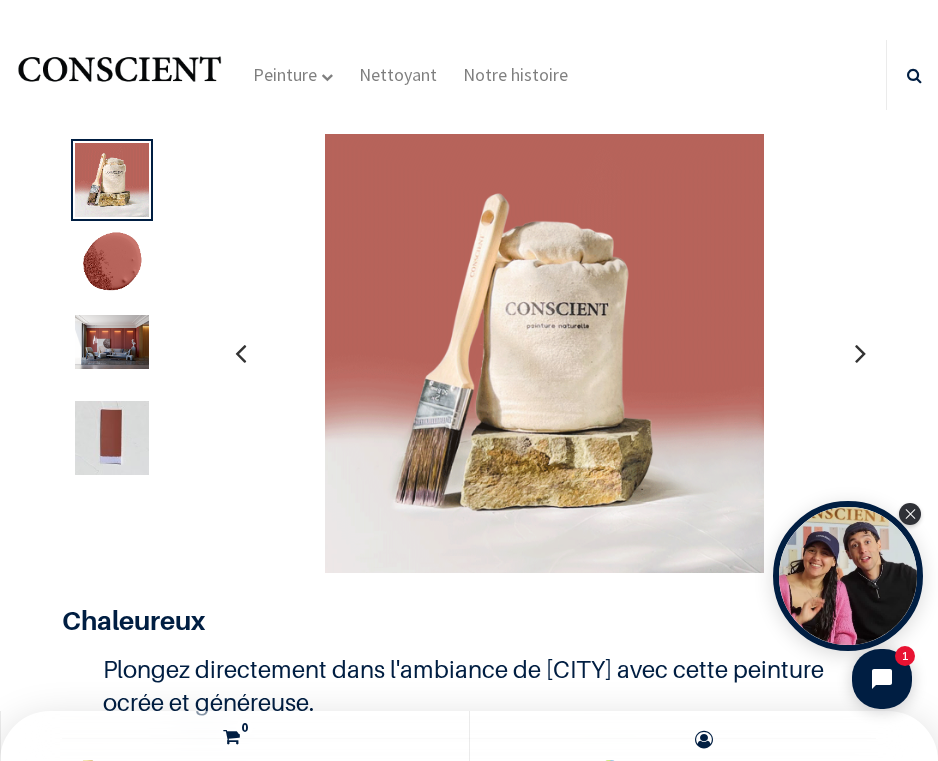 click 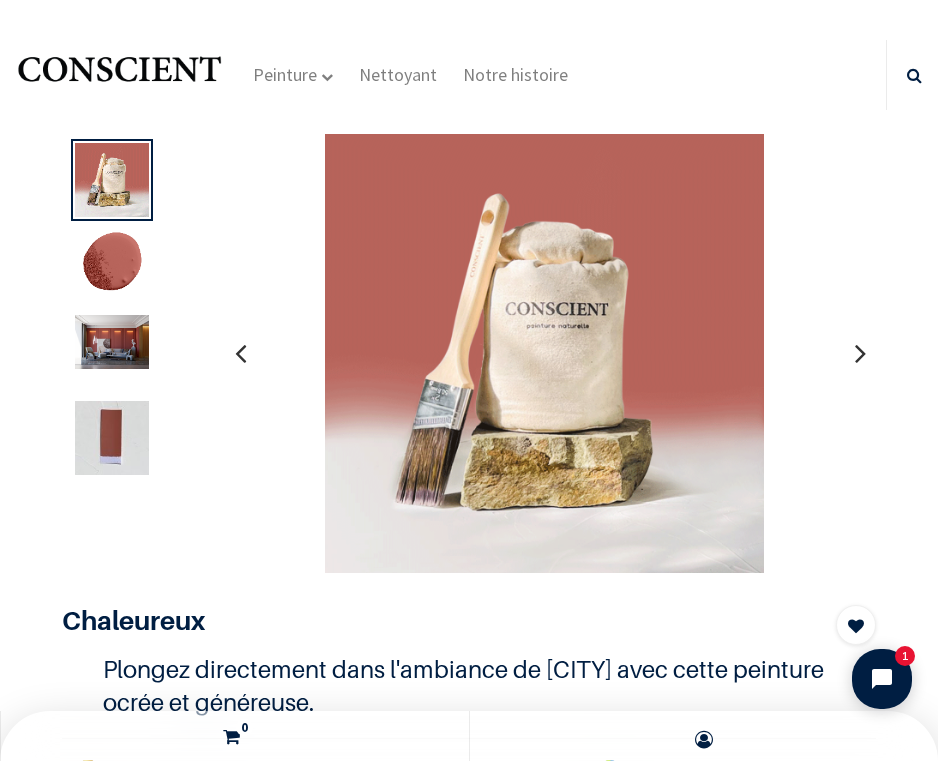 click at bounding box center [112, 342] 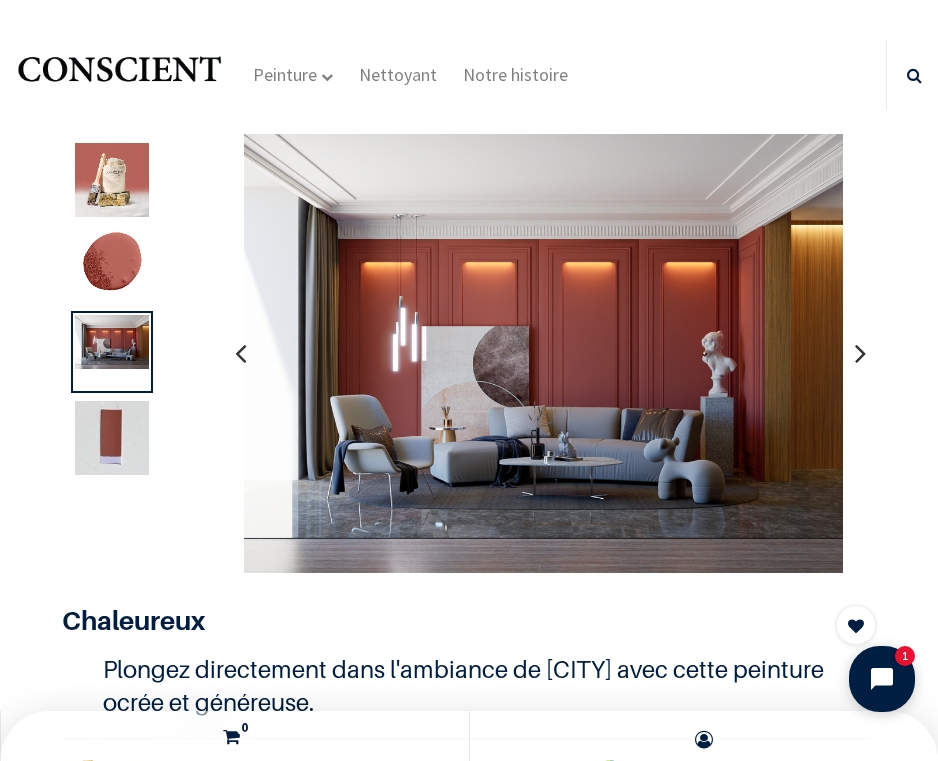 click 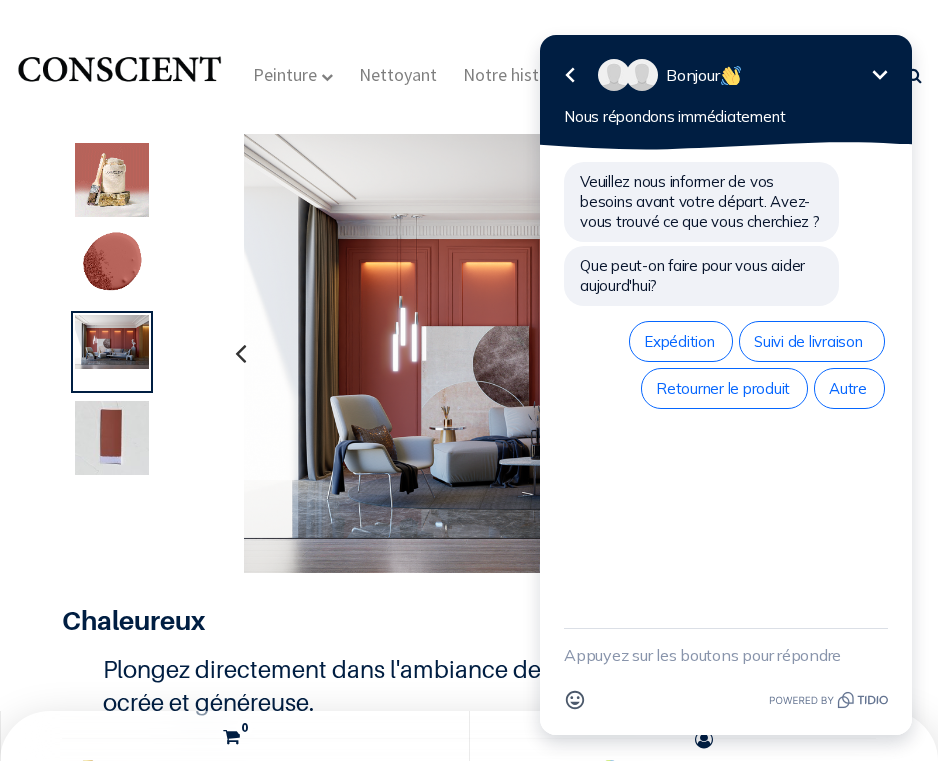 click 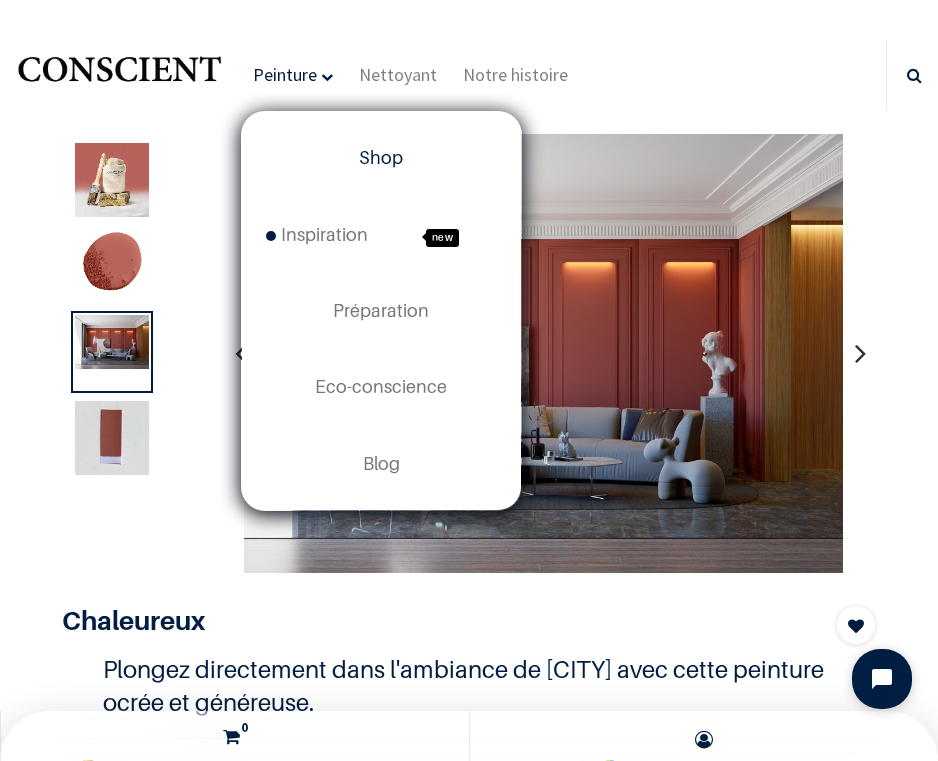 click on "Shop" at bounding box center [381, 157] 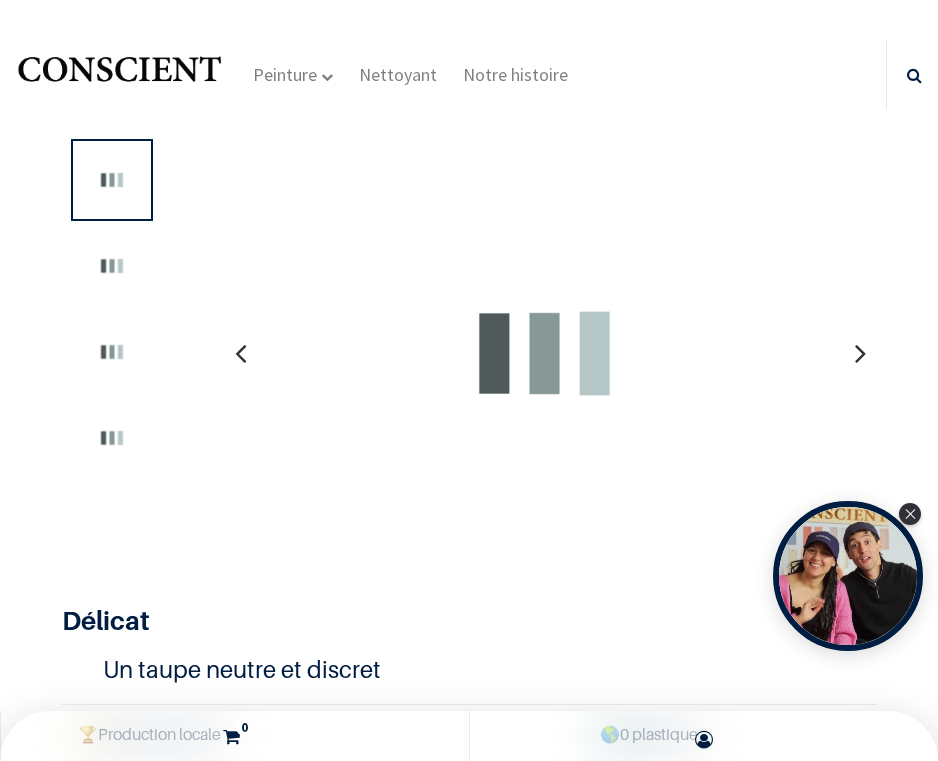 scroll, scrollTop: 0, scrollLeft: 0, axis: both 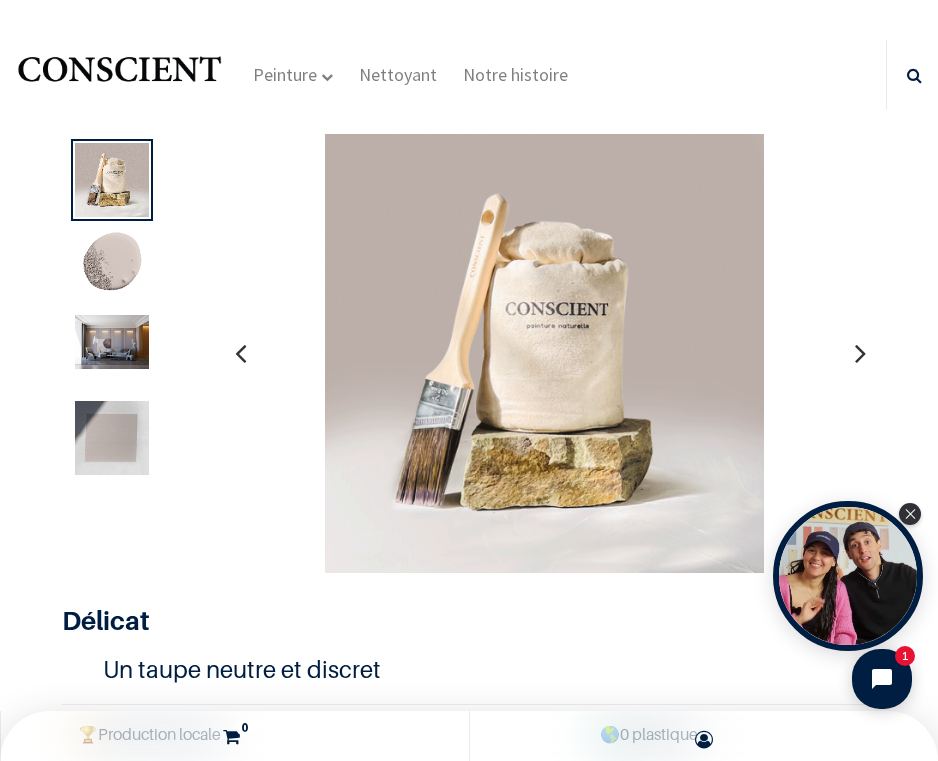 click at bounding box center [112, 342] 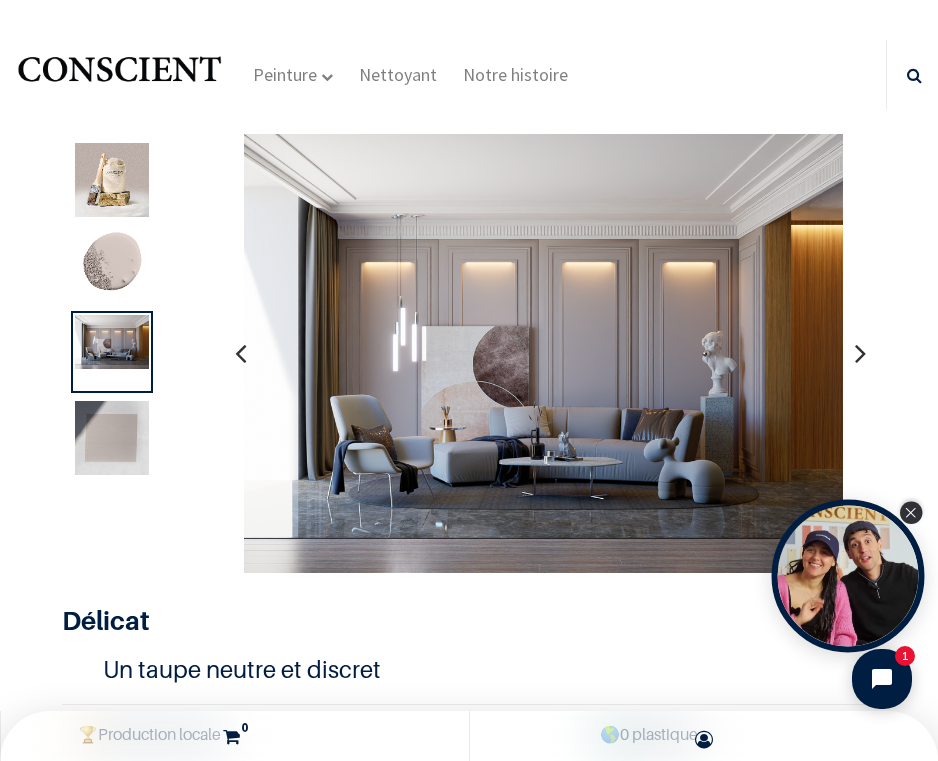 click 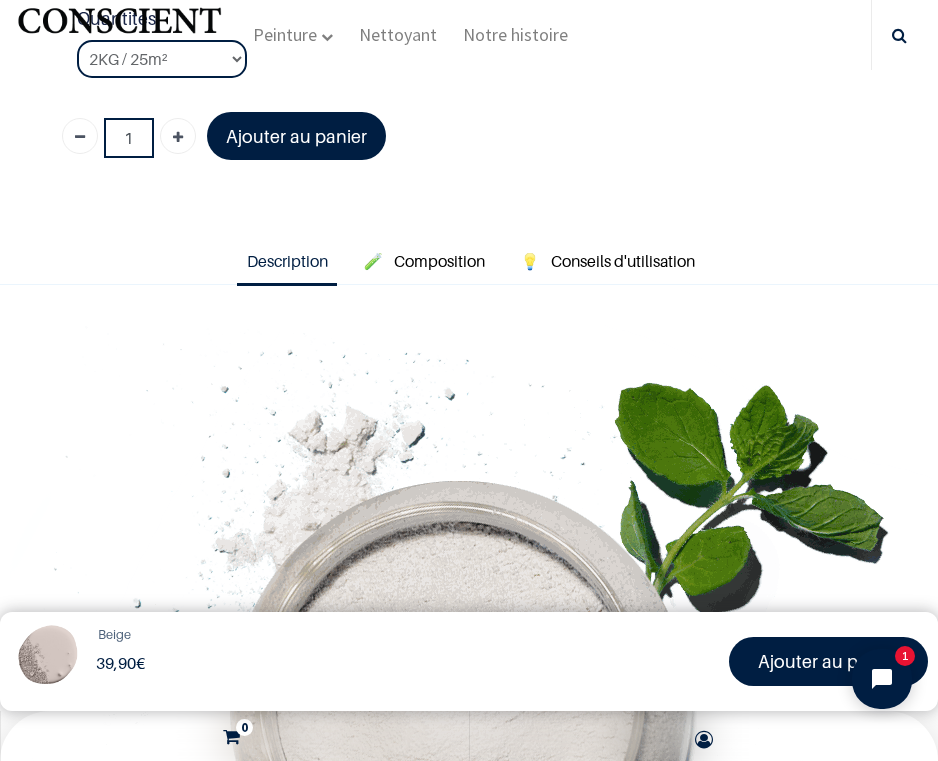 scroll, scrollTop: 700, scrollLeft: 0, axis: vertical 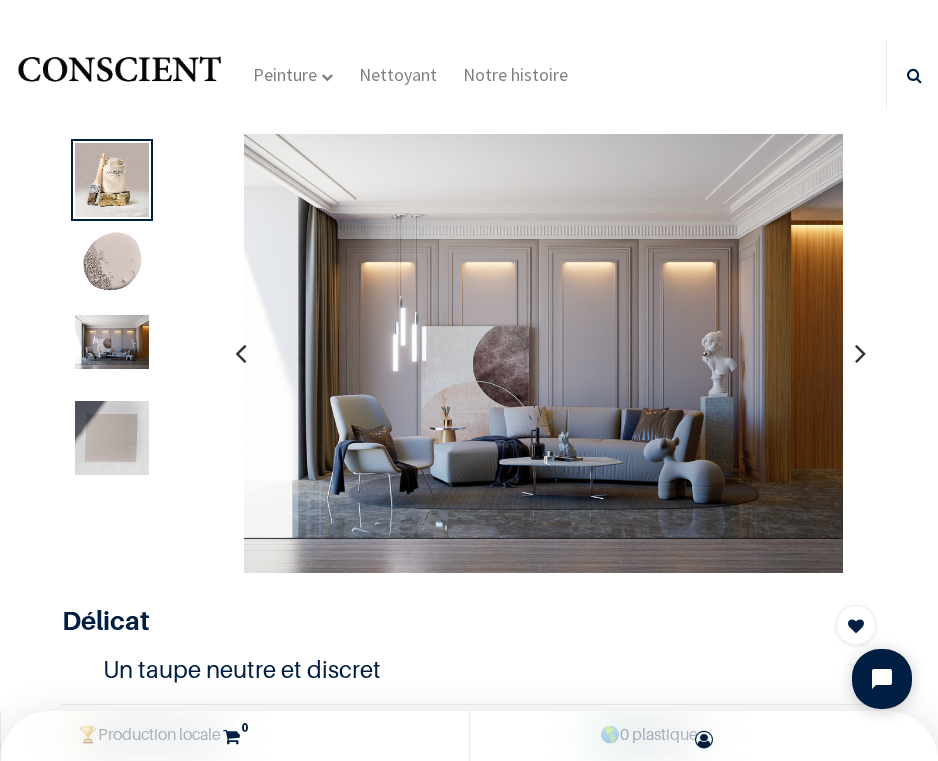 click at bounding box center [112, 342] 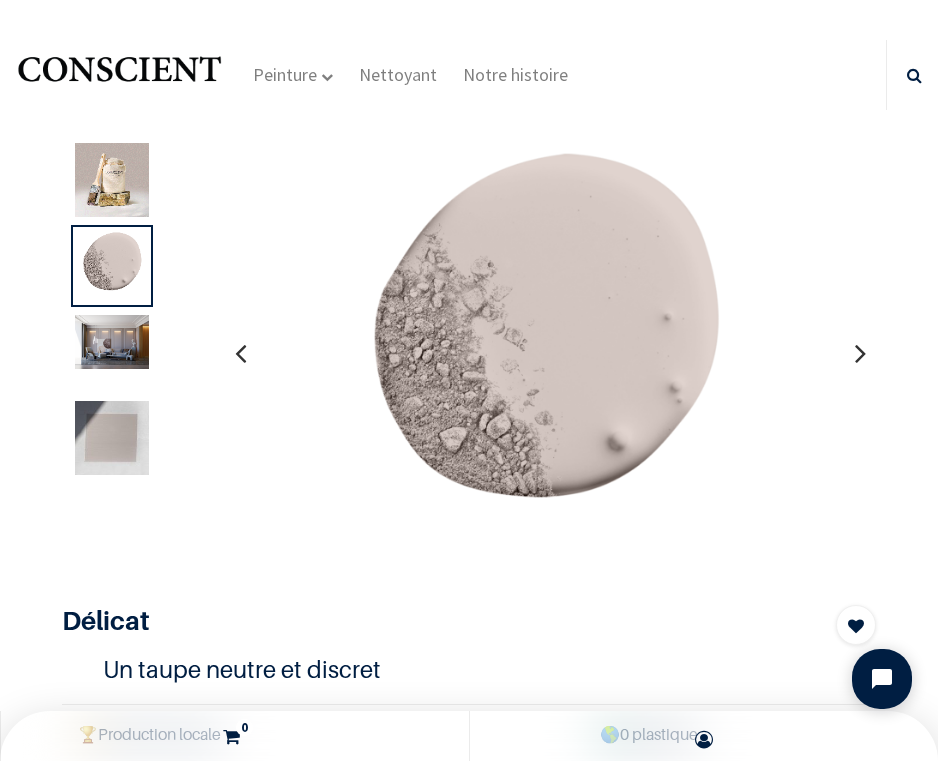 click at bounding box center [112, 342] 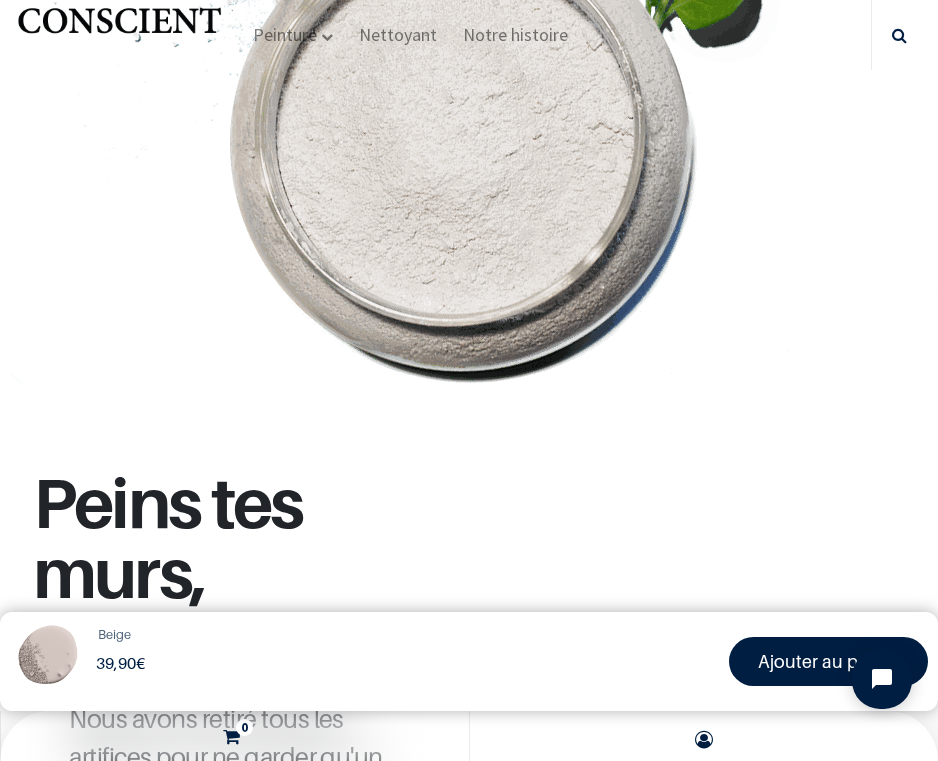 scroll, scrollTop: 1500, scrollLeft: 0, axis: vertical 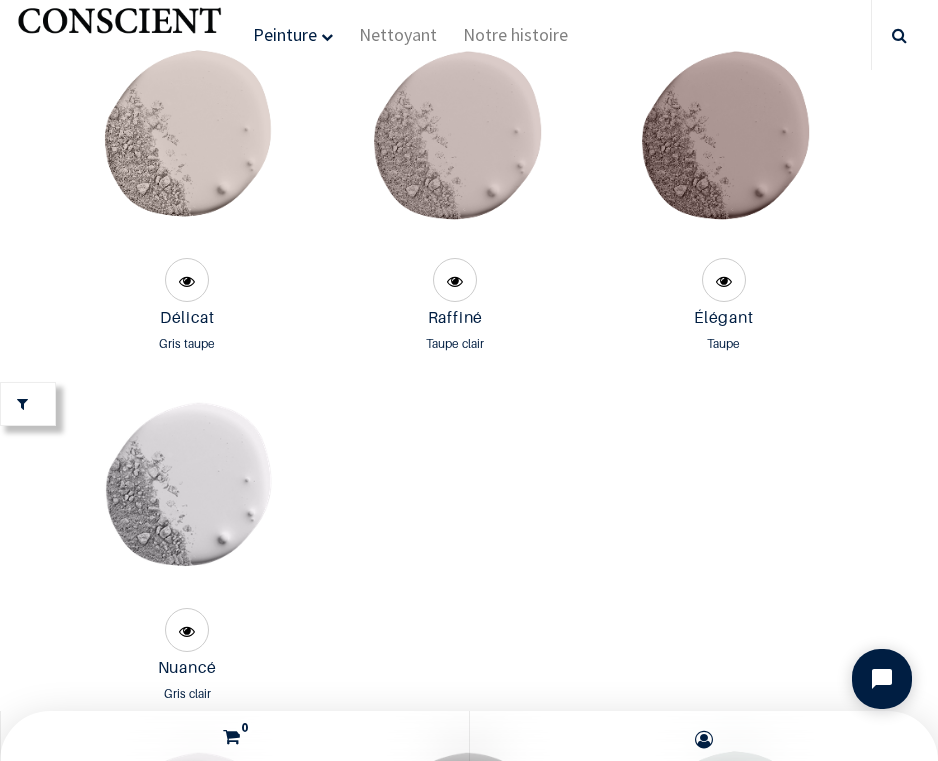 click at bounding box center (186, 146) 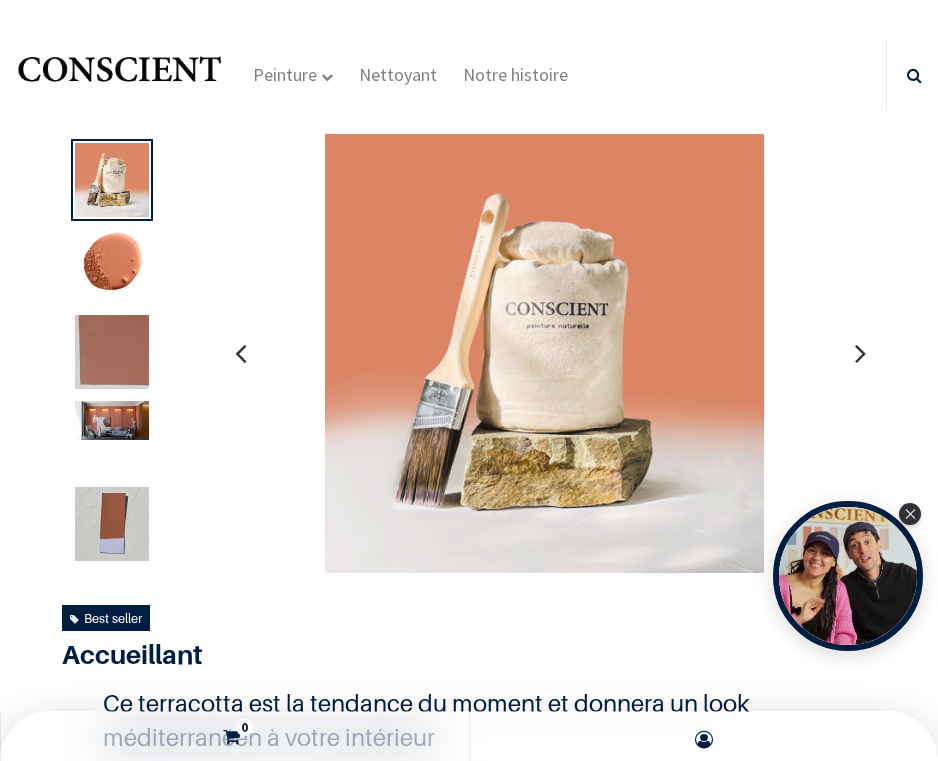 scroll, scrollTop: 0, scrollLeft: 0, axis: both 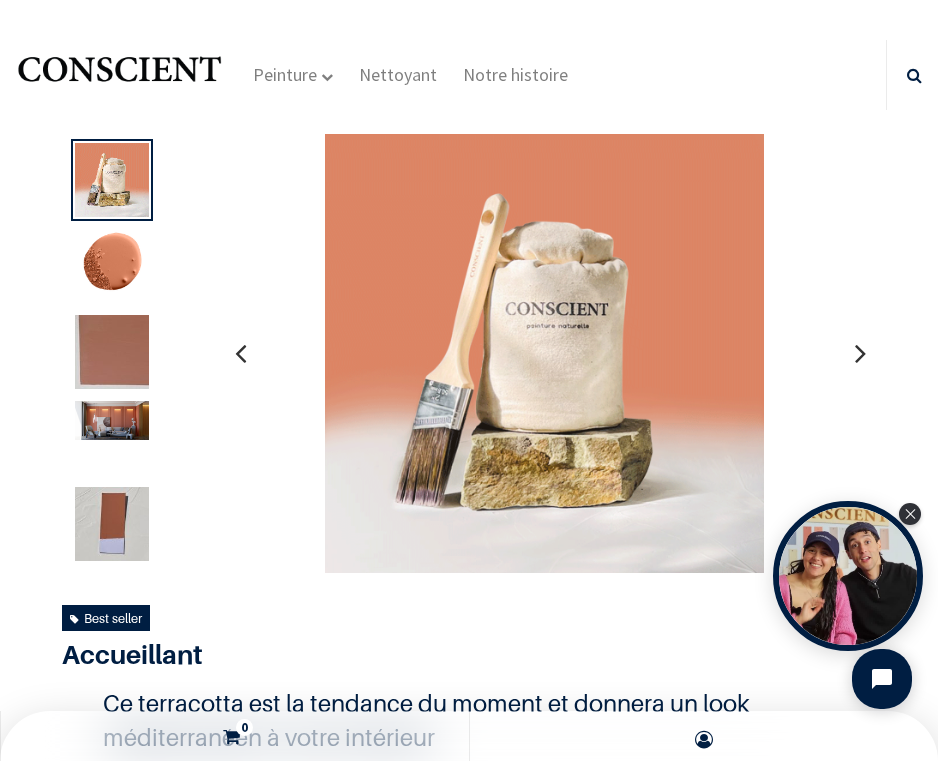 click at bounding box center (112, 420) 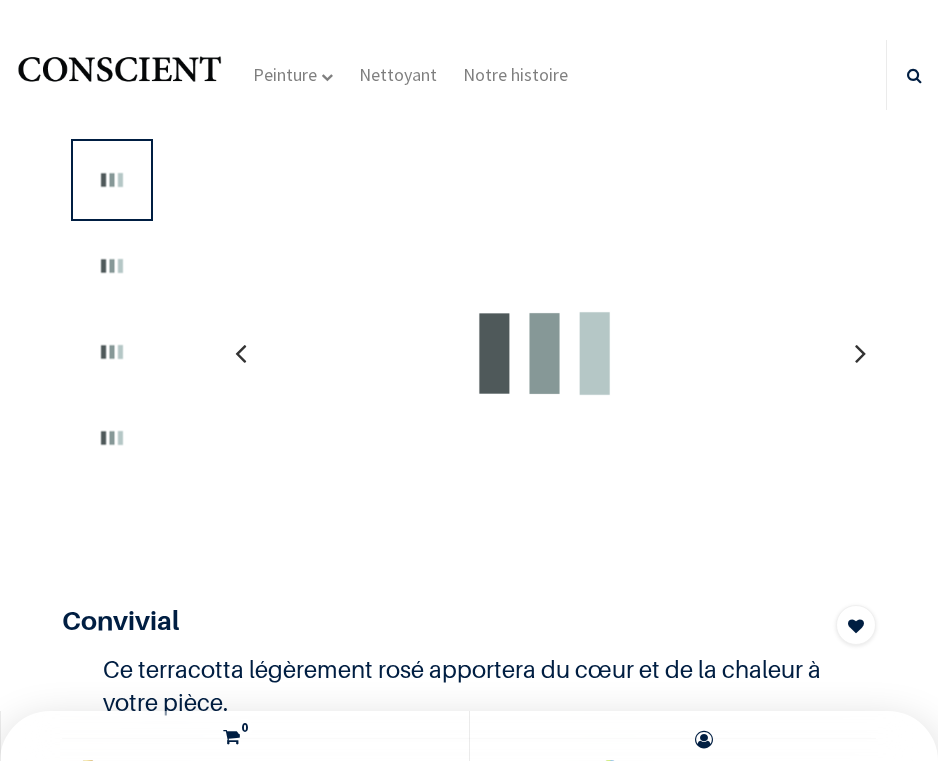 scroll, scrollTop: 0, scrollLeft: 0, axis: both 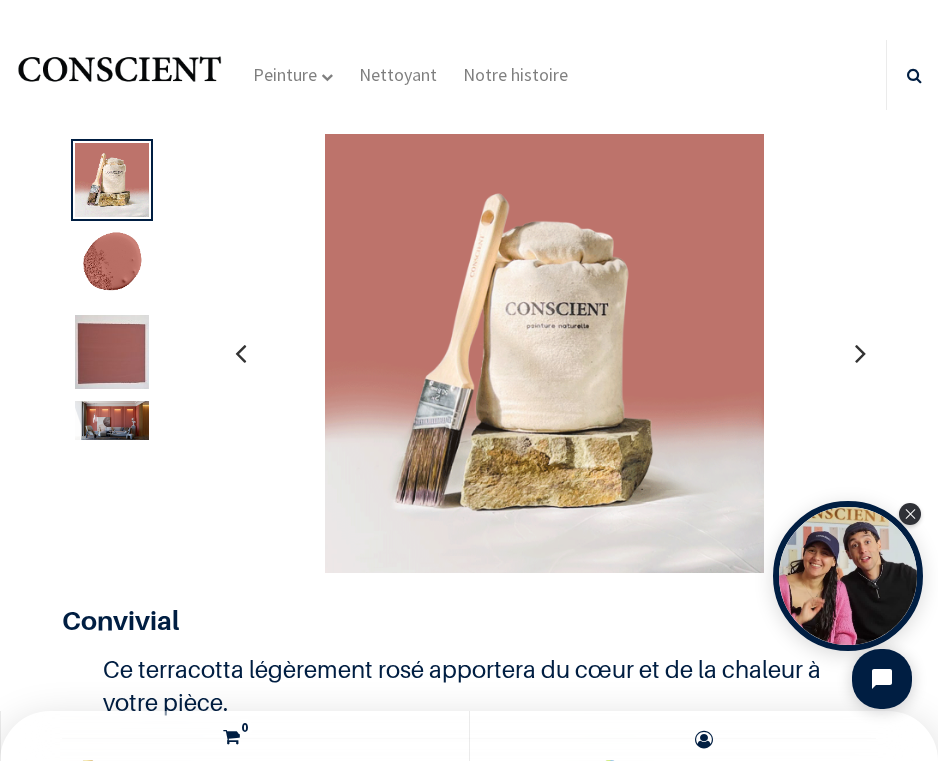 click at bounding box center [112, 352] 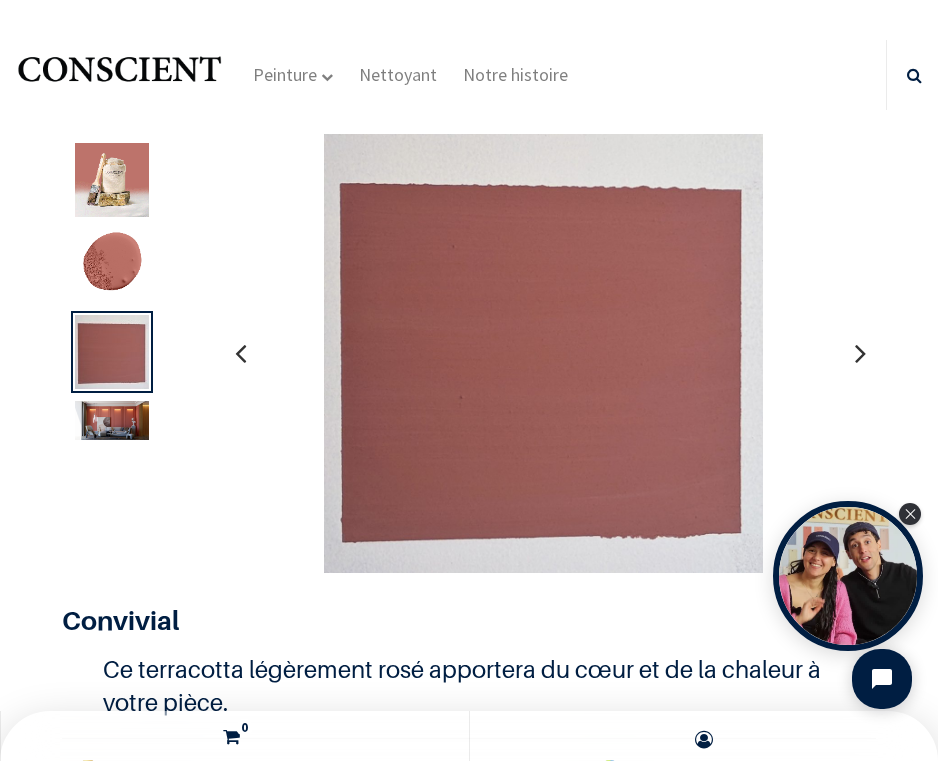 click at bounding box center (112, 420) 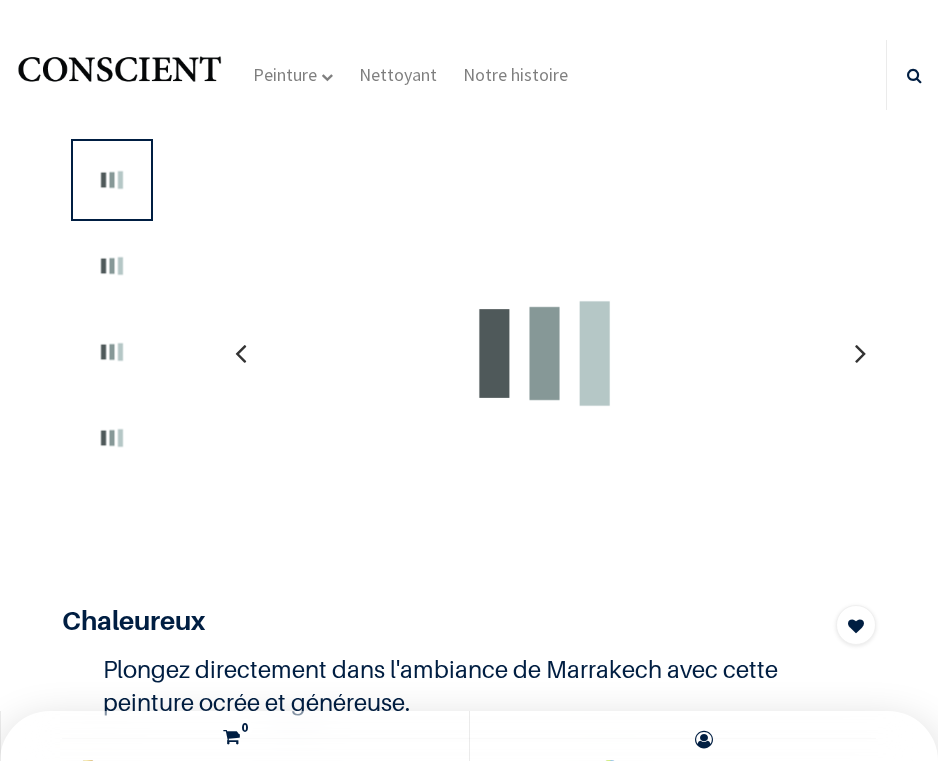 scroll, scrollTop: 0, scrollLeft: 0, axis: both 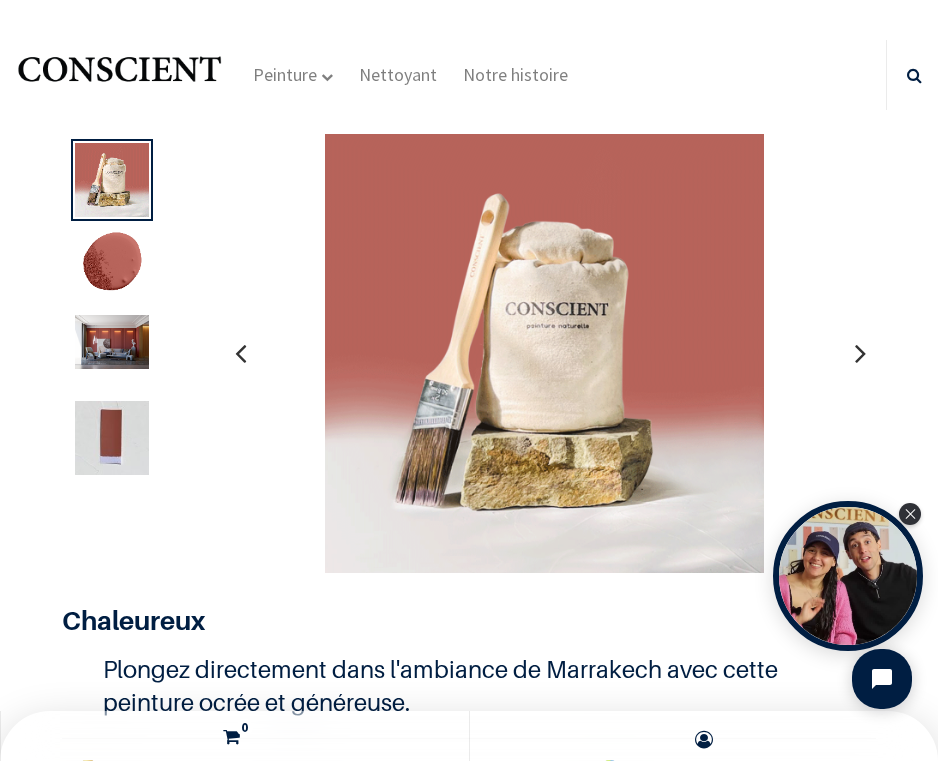 click at bounding box center (112, 342) 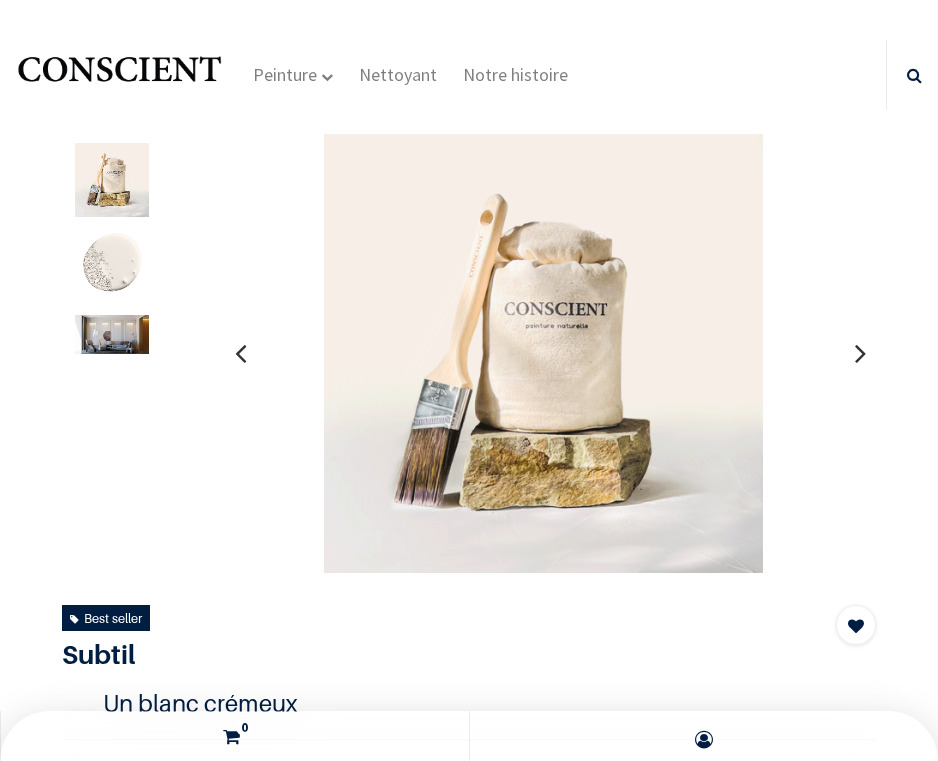 scroll, scrollTop: 0, scrollLeft: 0, axis: both 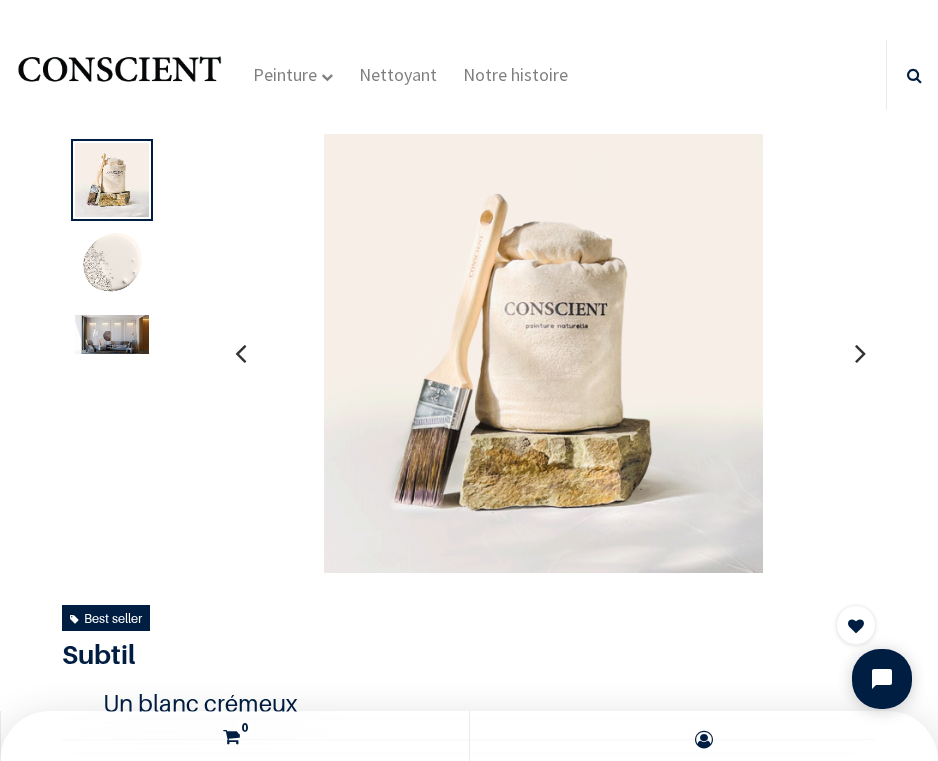 click at bounding box center [112, 334] 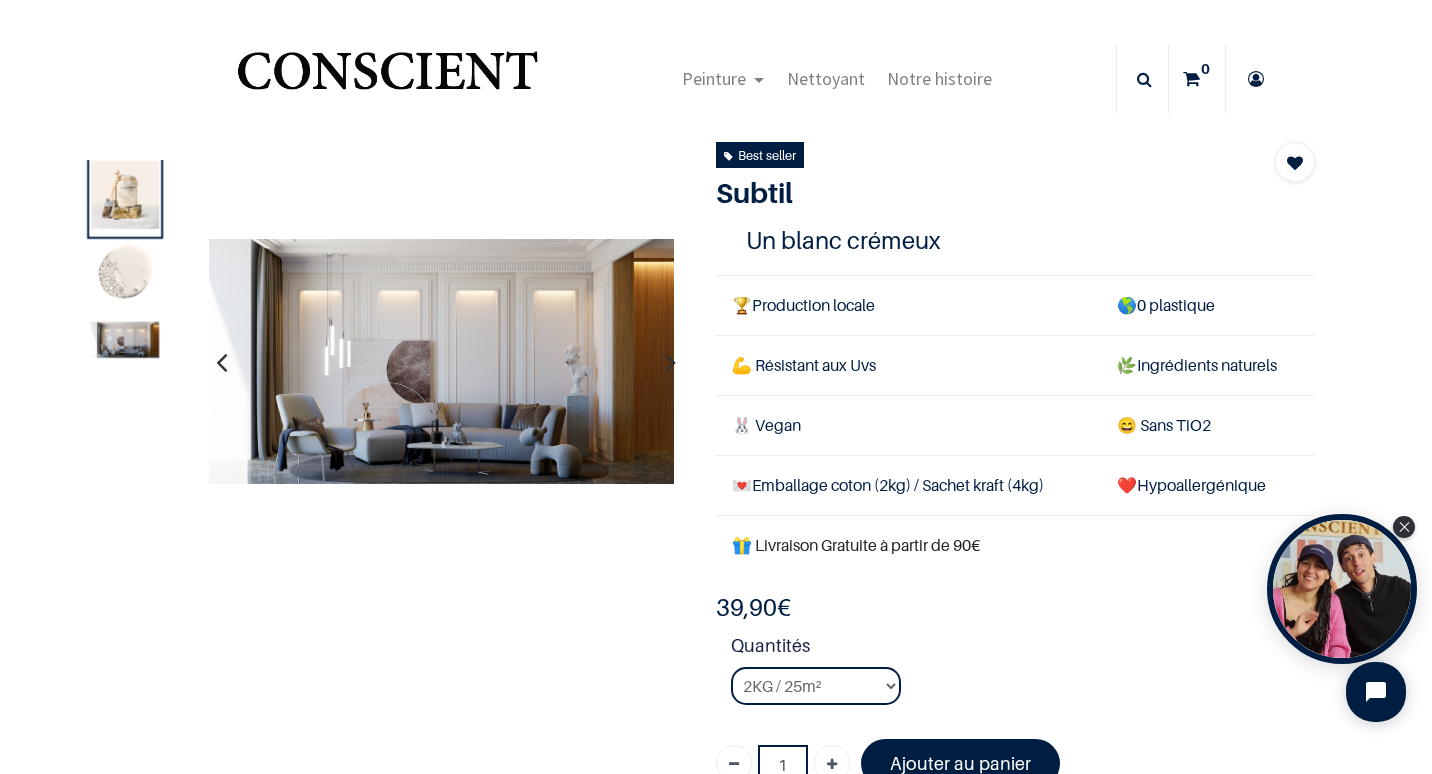 click at bounding box center (125, 339) 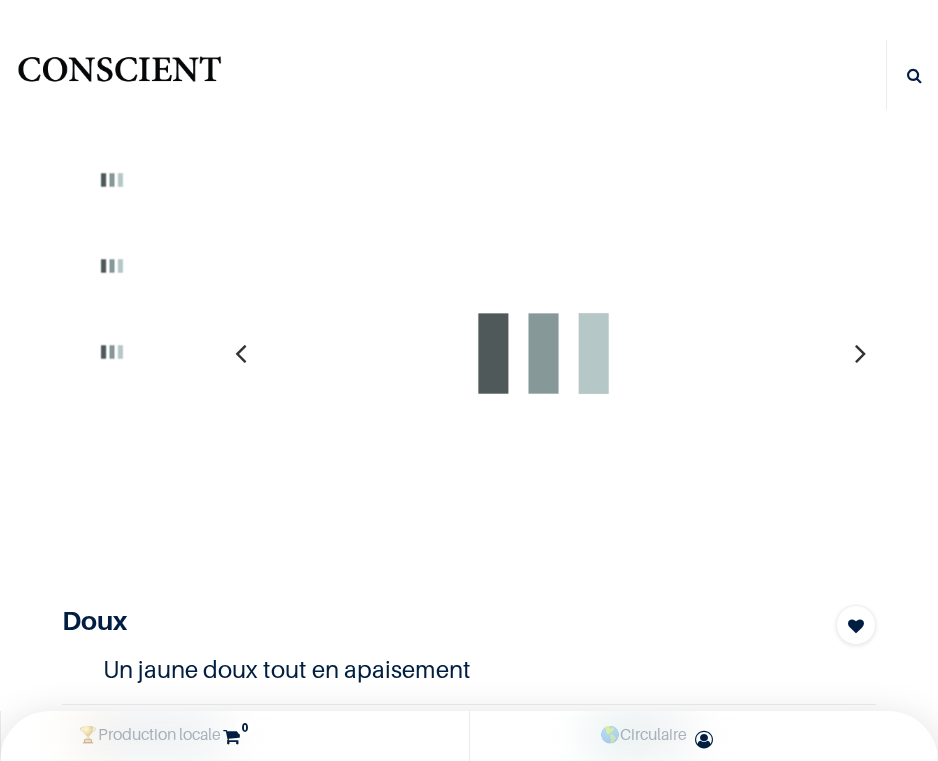 scroll, scrollTop: 0, scrollLeft: 0, axis: both 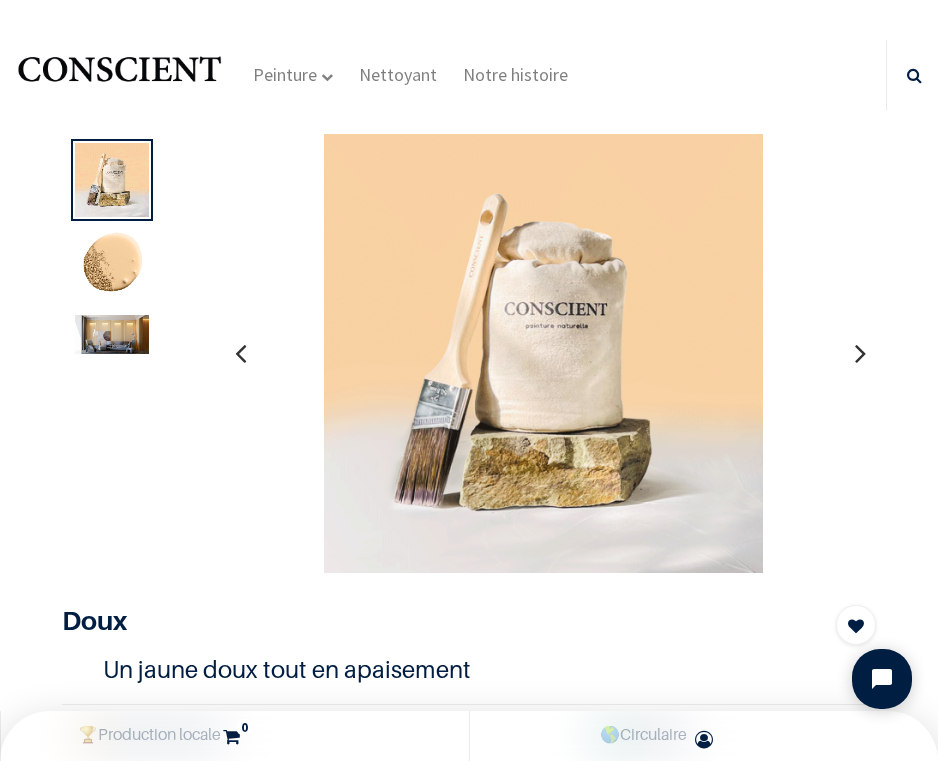 click at bounding box center [112, 334] 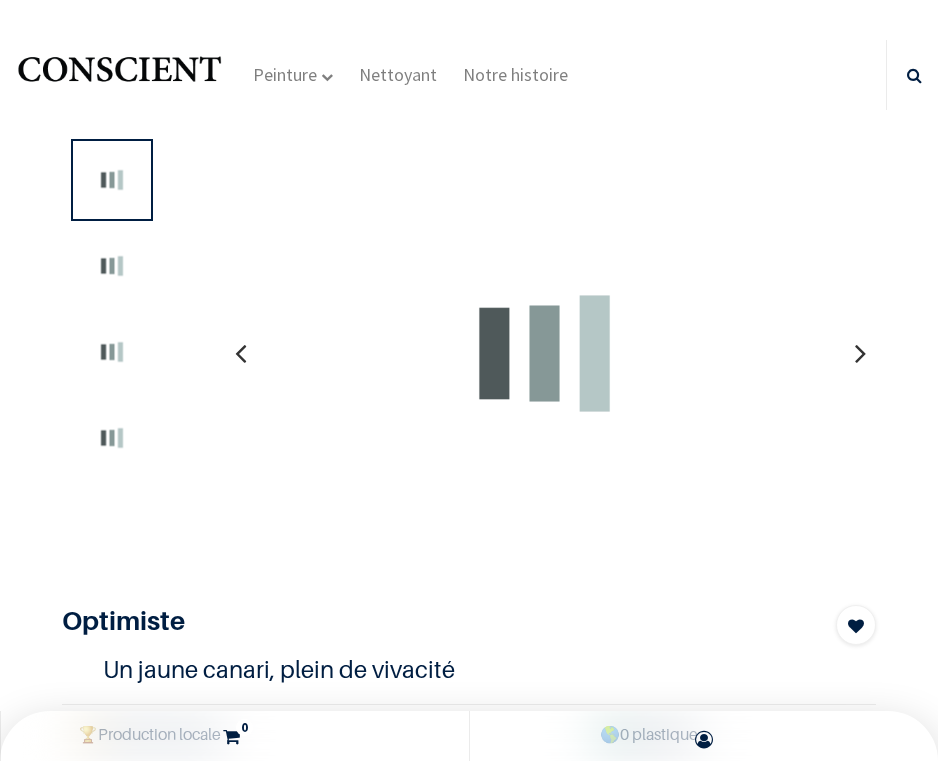 scroll, scrollTop: 0, scrollLeft: 0, axis: both 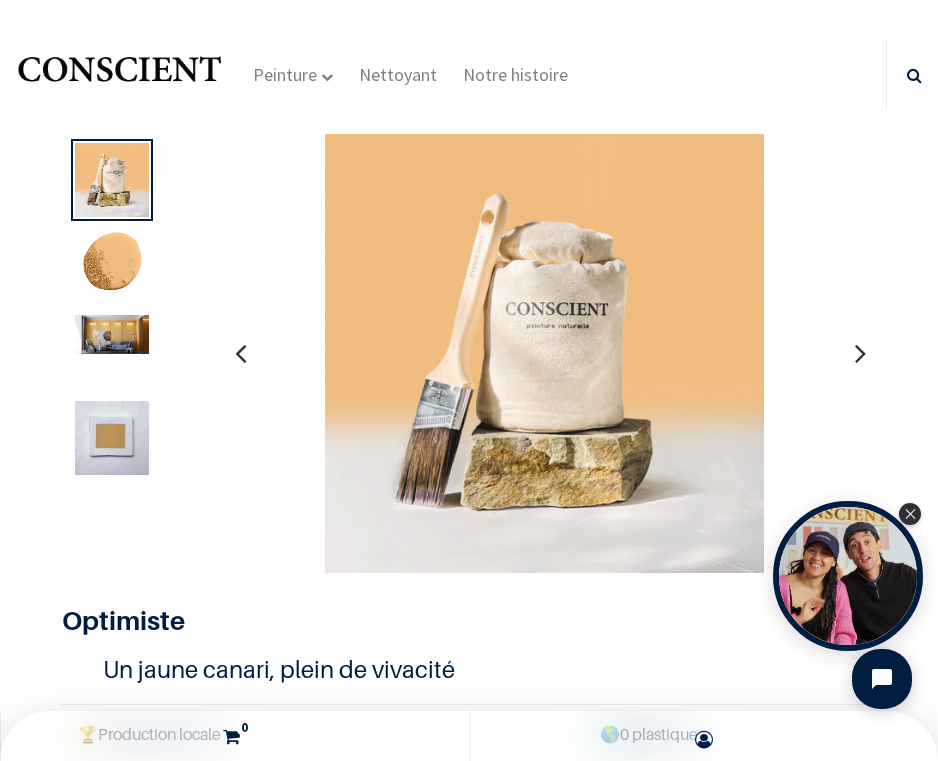 click at bounding box center (112, 352) 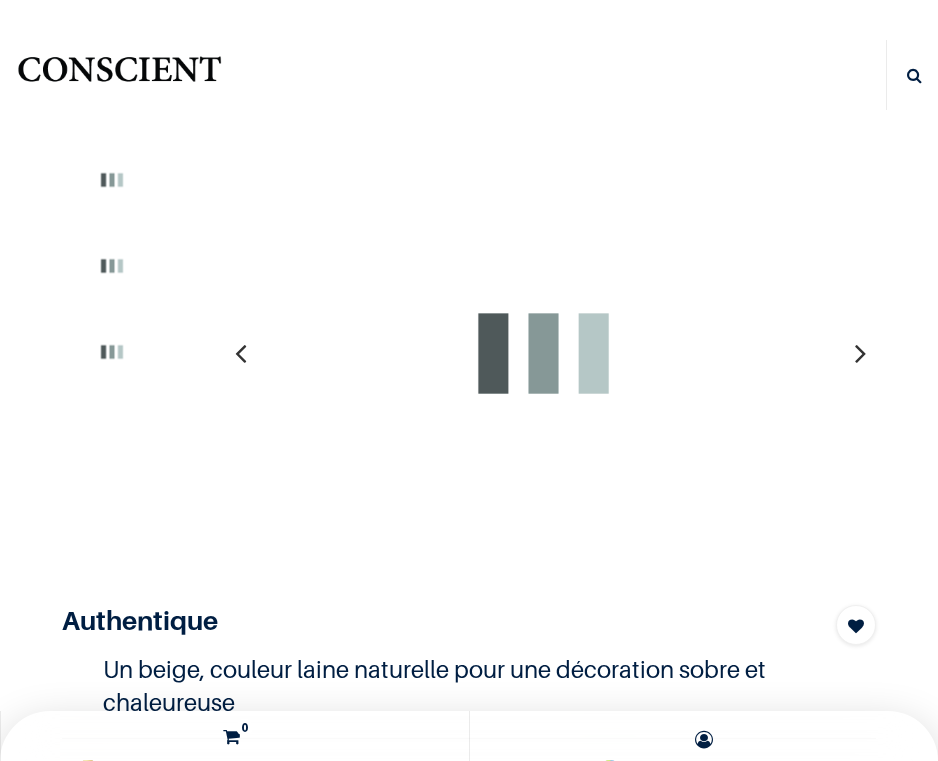 scroll, scrollTop: 0, scrollLeft: 0, axis: both 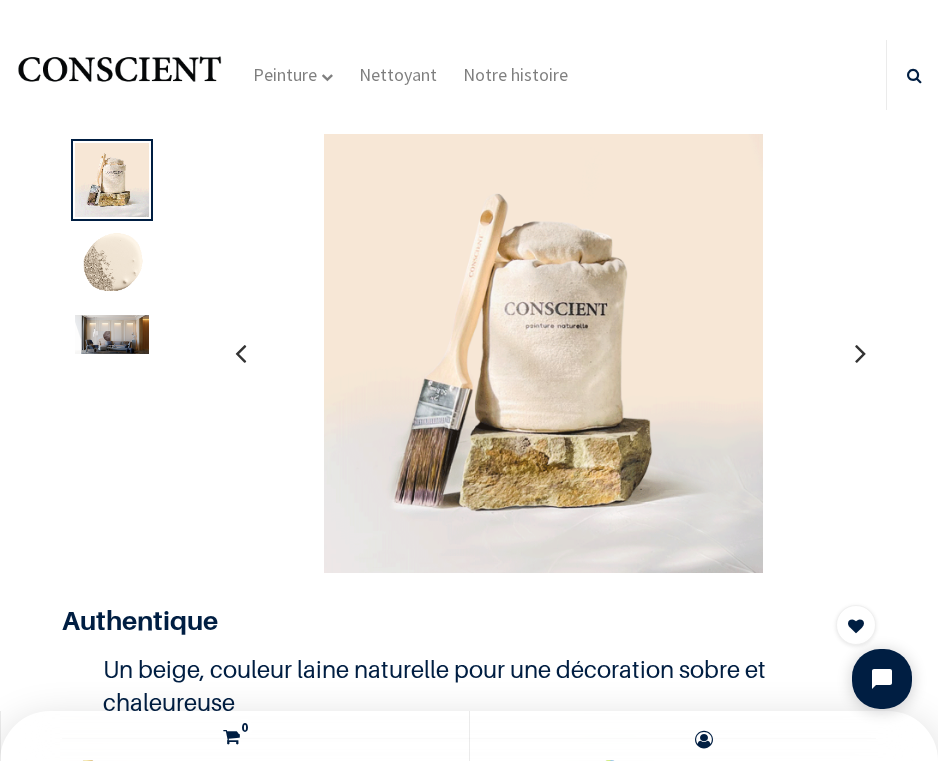 click at bounding box center [112, 334] 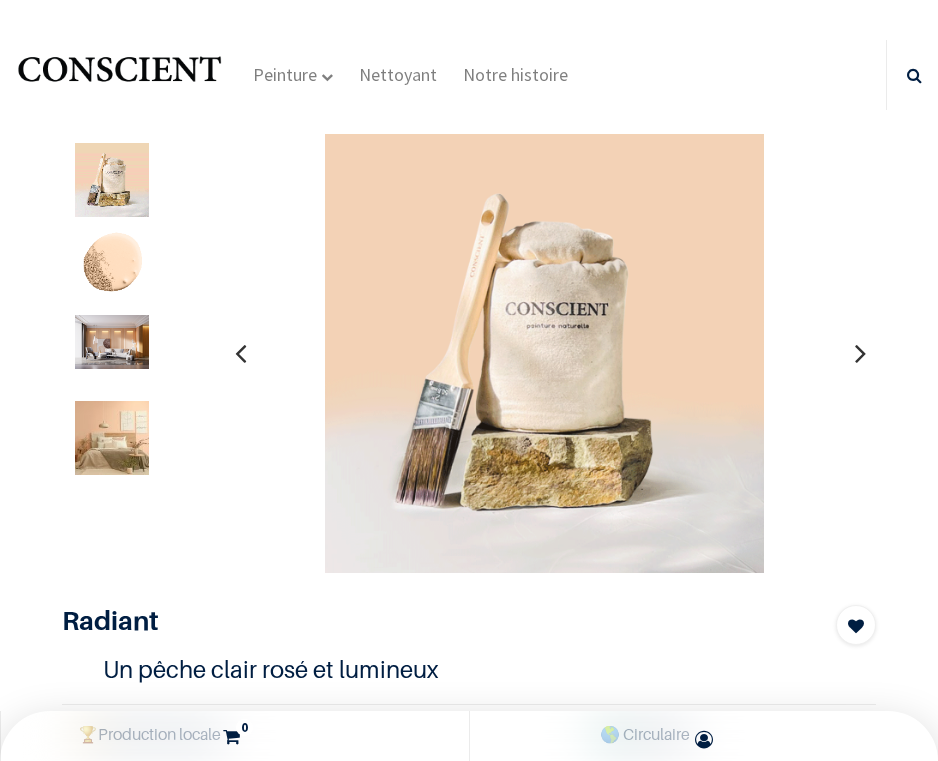 scroll, scrollTop: 0, scrollLeft: 0, axis: both 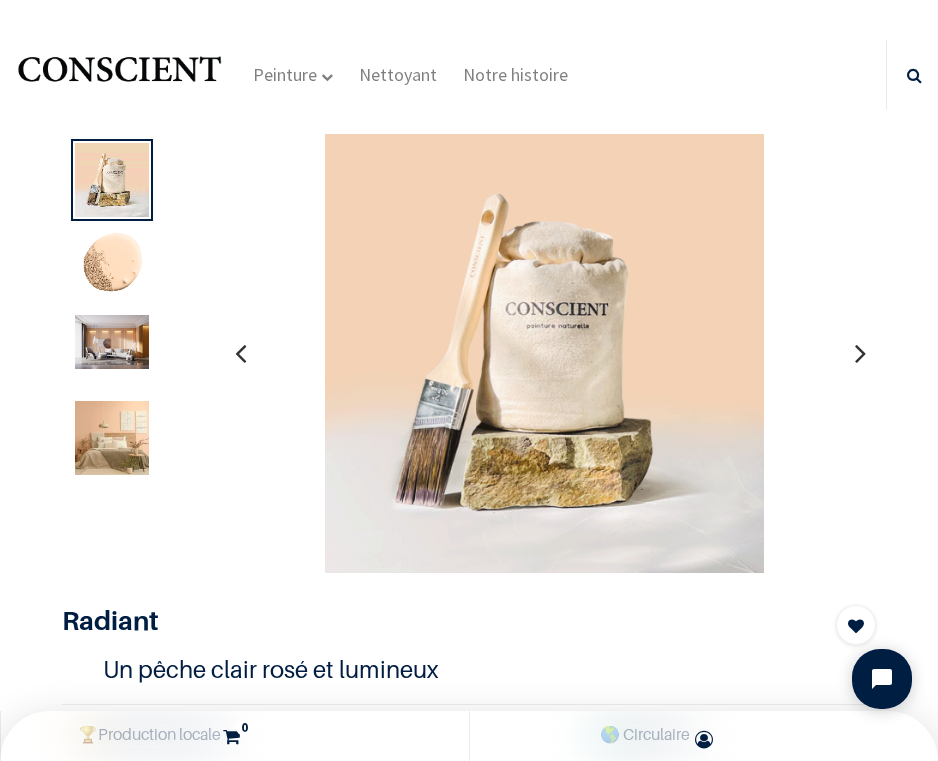 click at bounding box center (112, 438) 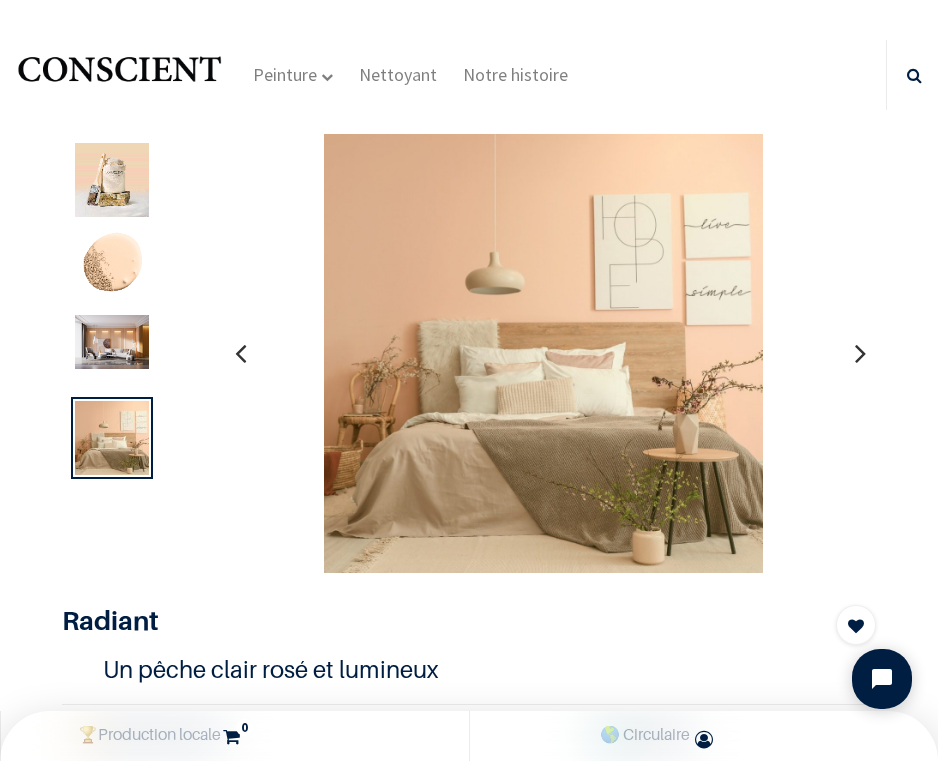 click at bounding box center [112, 342] 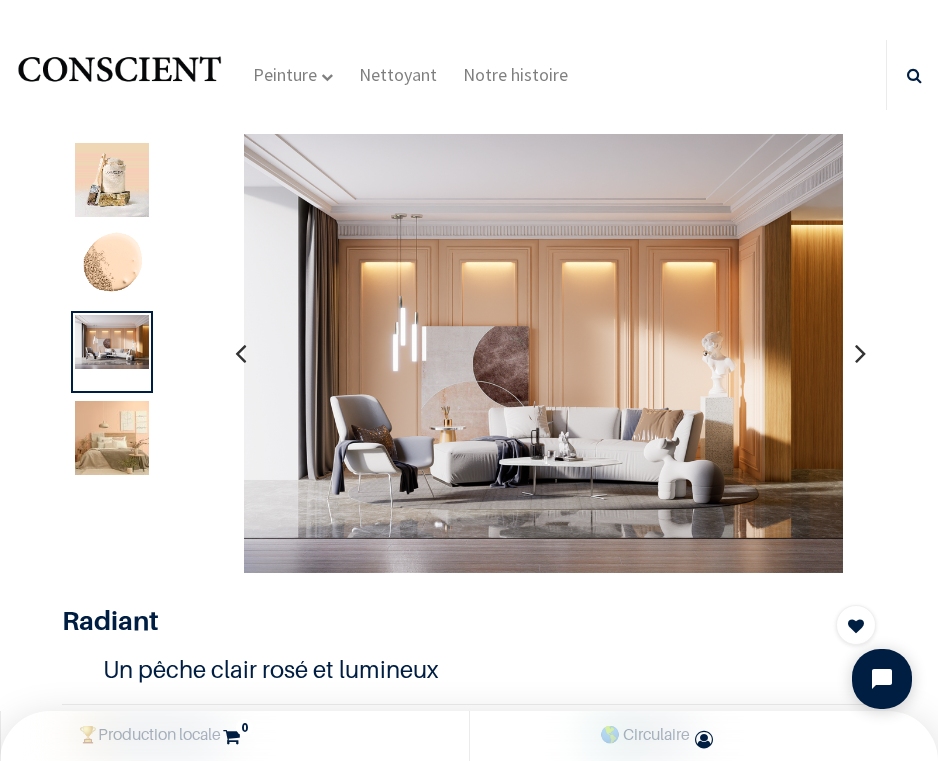 click at bounding box center [112, 438] 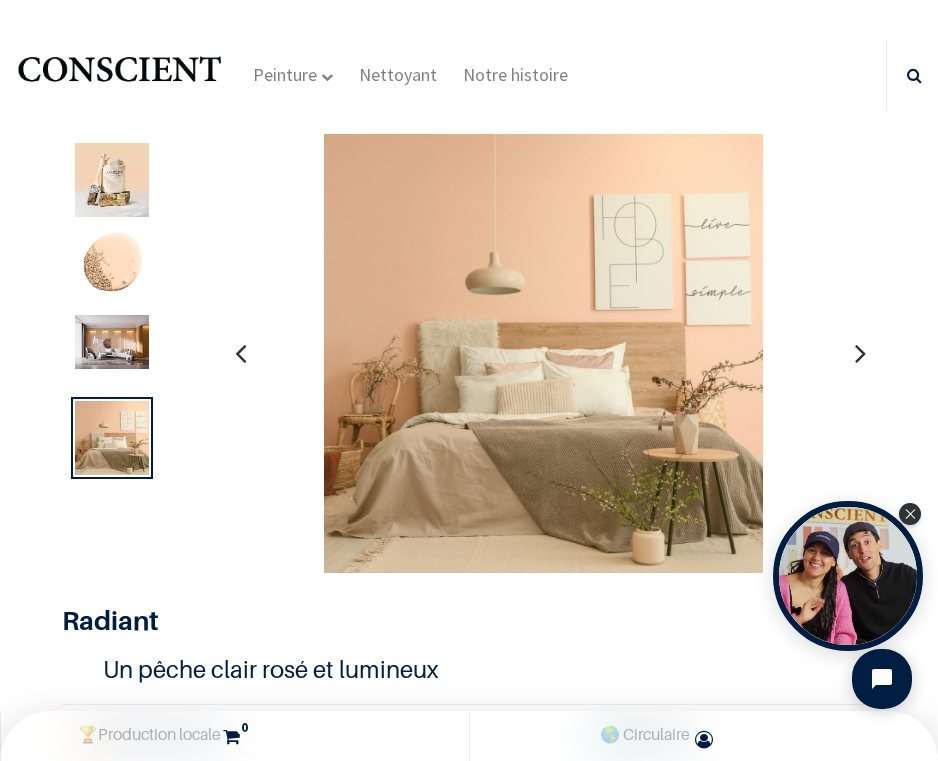 click at bounding box center (112, 342) 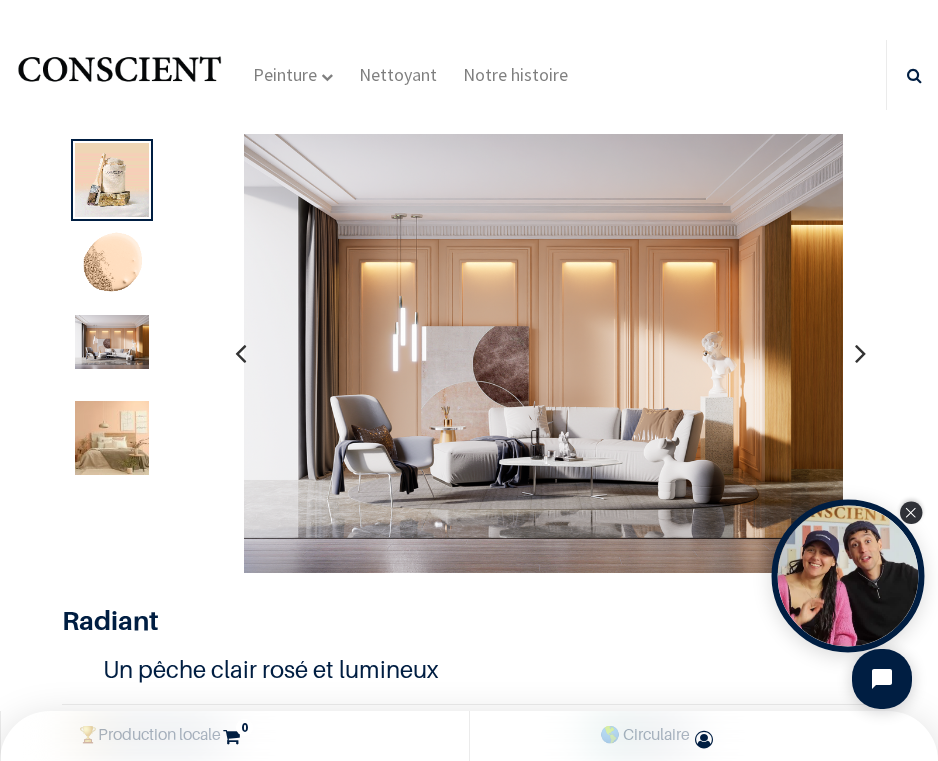 click 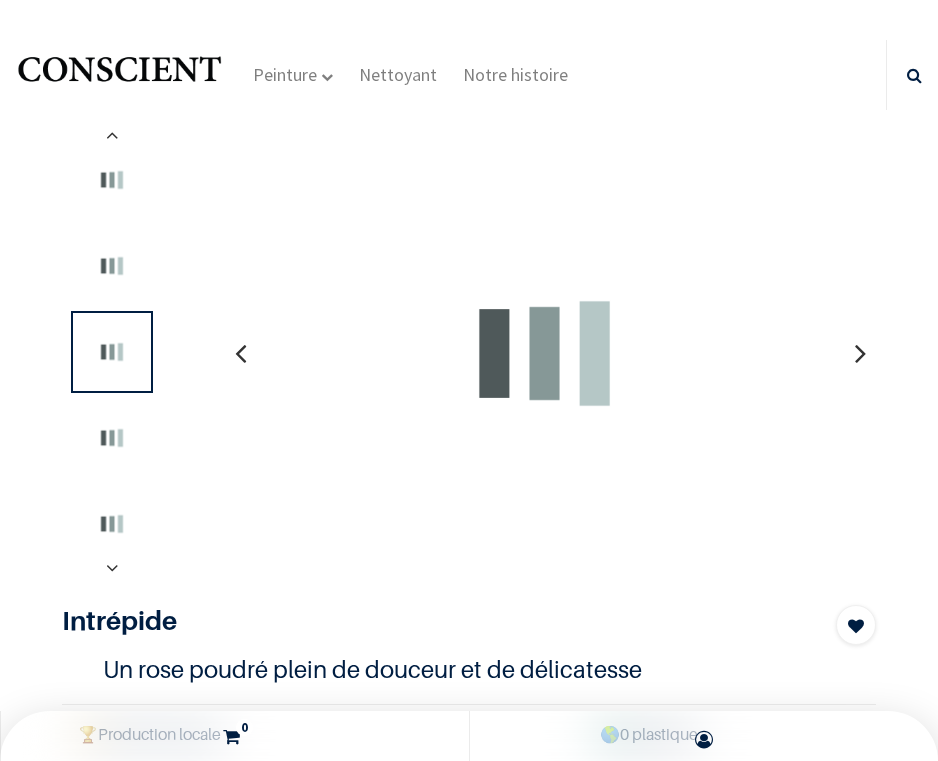 scroll, scrollTop: 0, scrollLeft: 0, axis: both 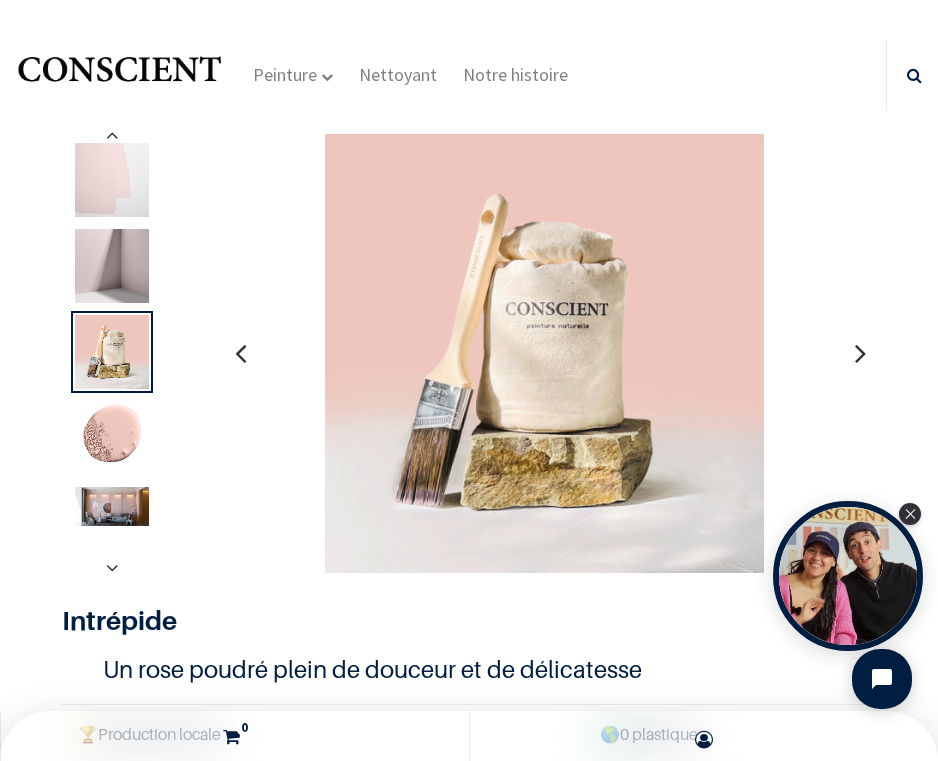click at bounding box center (112, 506) 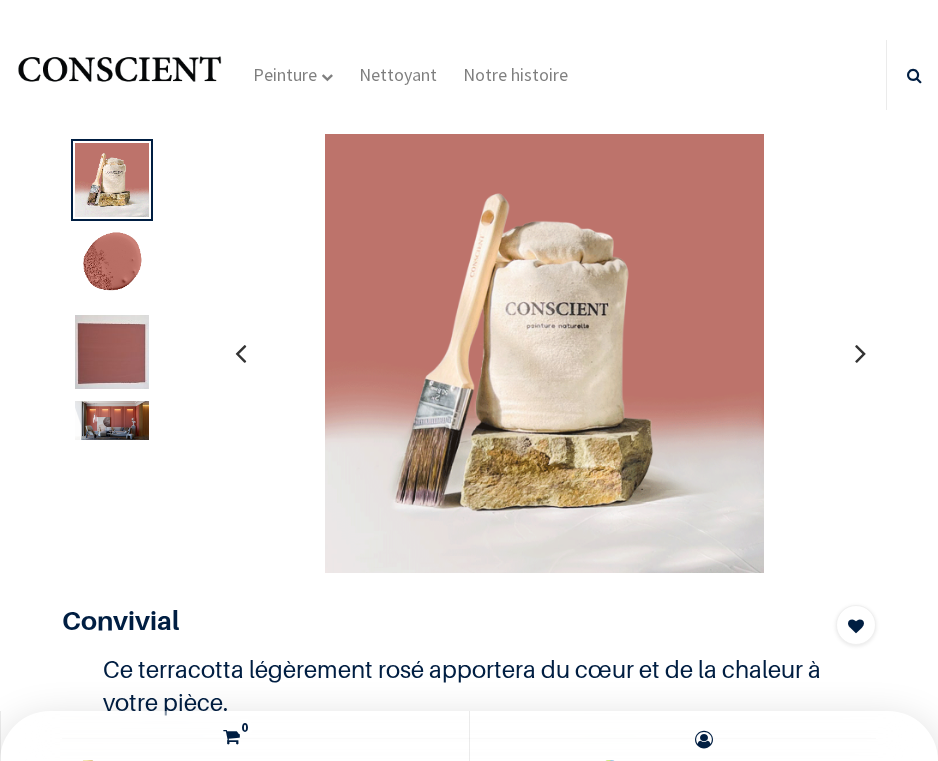 scroll, scrollTop: 0, scrollLeft: 0, axis: both 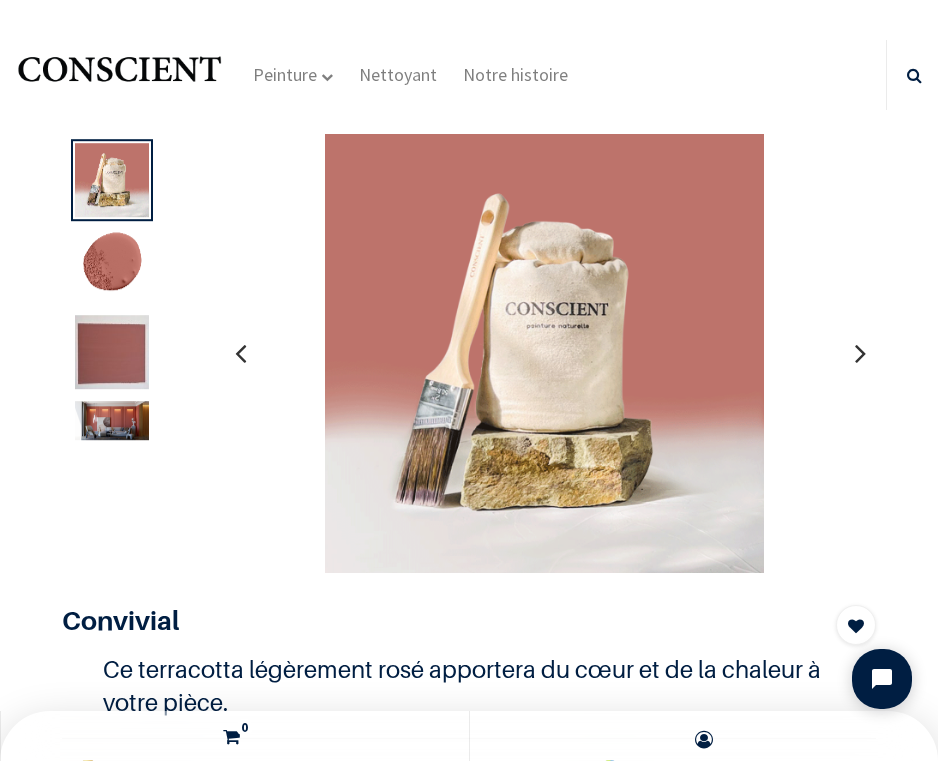 click at bounding box center (112, 420) 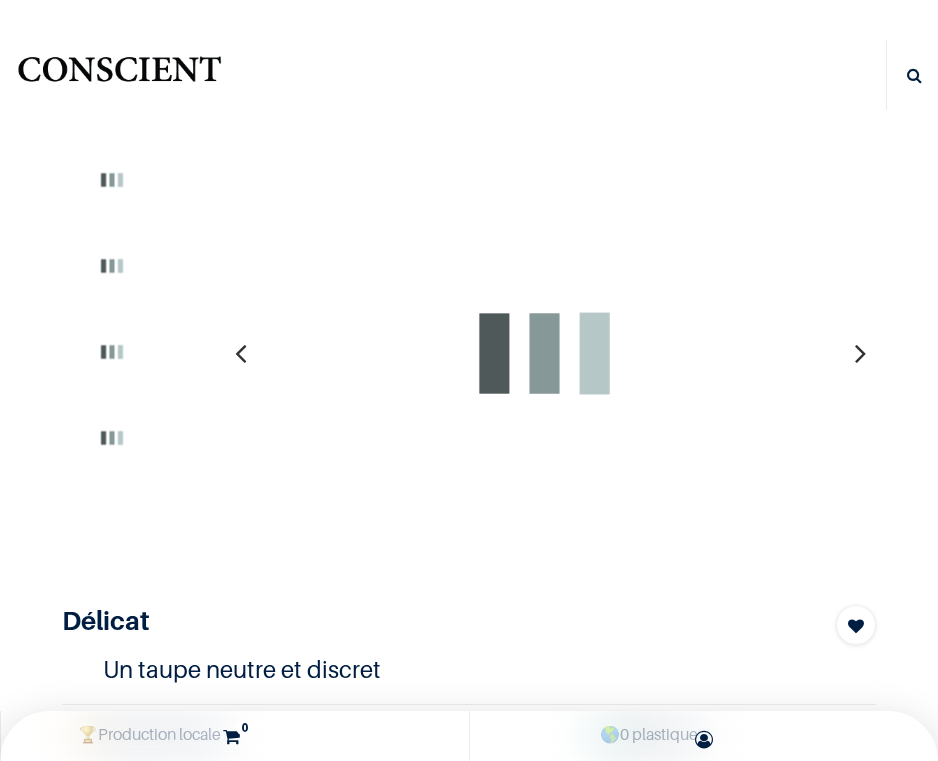scroll, scrollTop: 0, scrollLeft: 0, axis: both 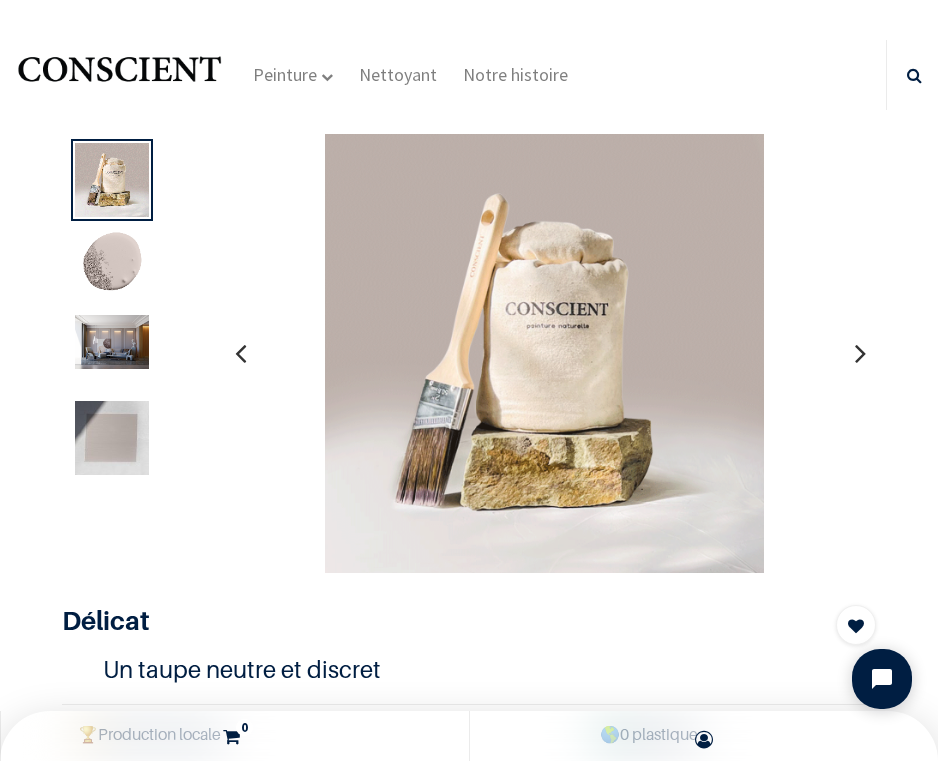 click at bounding box center (112, 342) 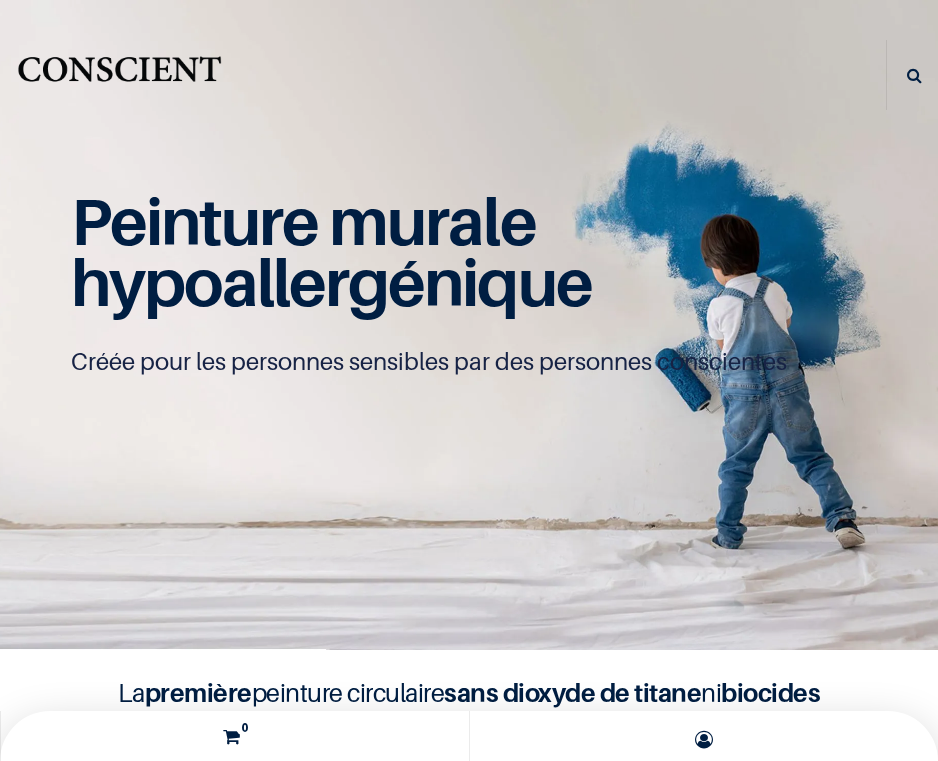 scroll, scrollTop: 0, scrollLeft: 0, axis: both 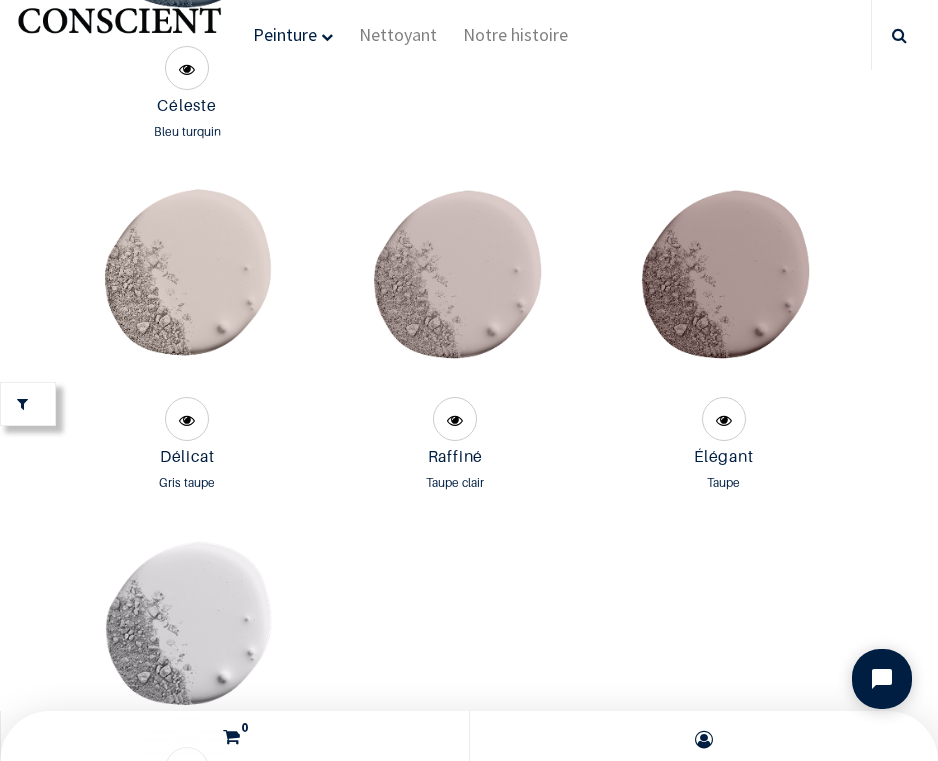 click at bounding box center [455, 285] 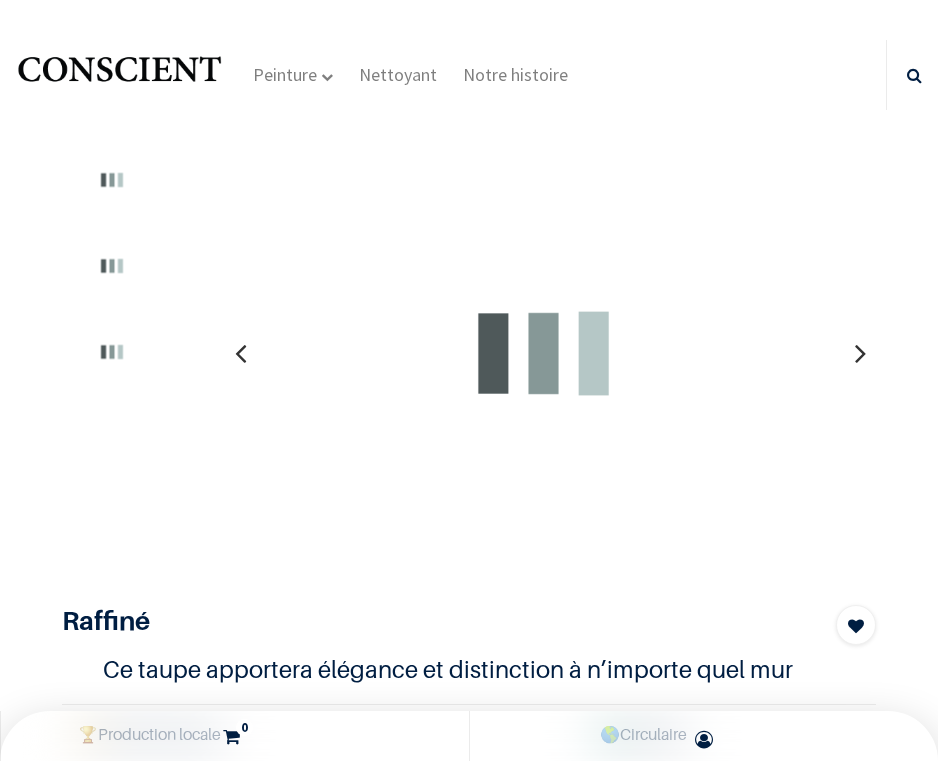 scroll, scrollTop: 0, scrollLeft: 0, axis: both 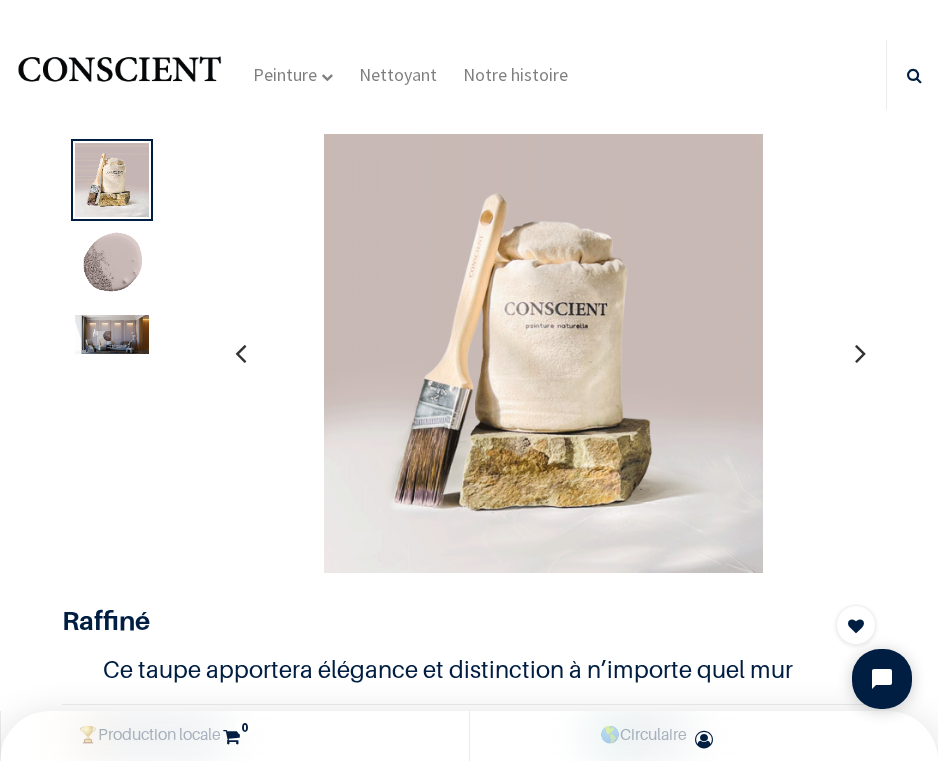 click at bounding box center [112, 334] 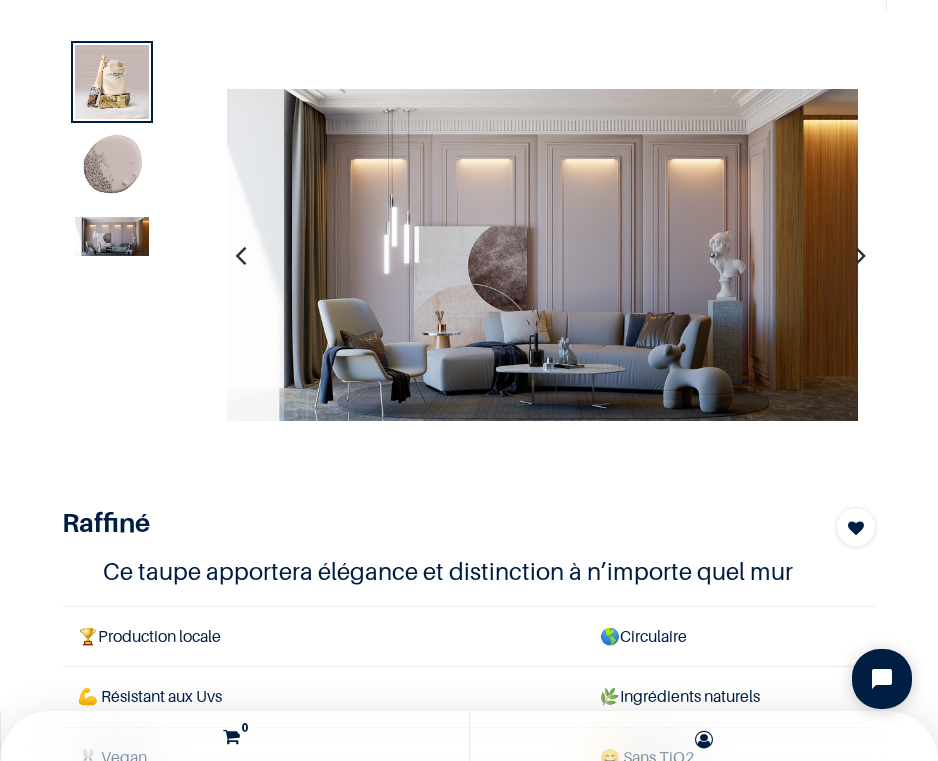 scroll, scrollTop: 300, scrollLeft: 0, axis: vertical 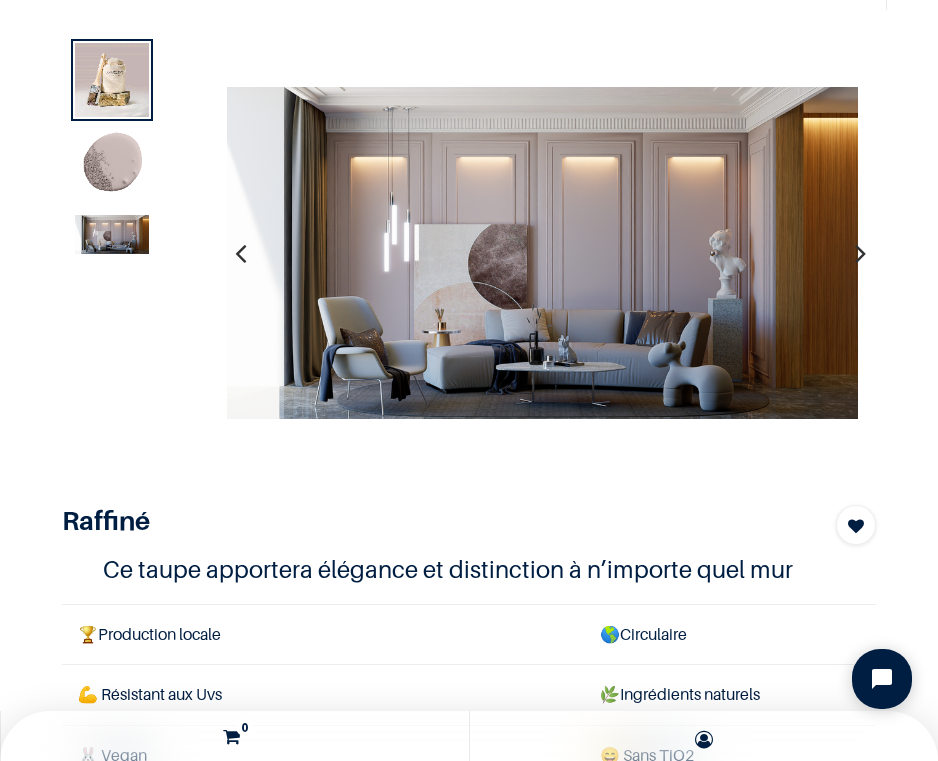 click at bounding box center [112, 166] 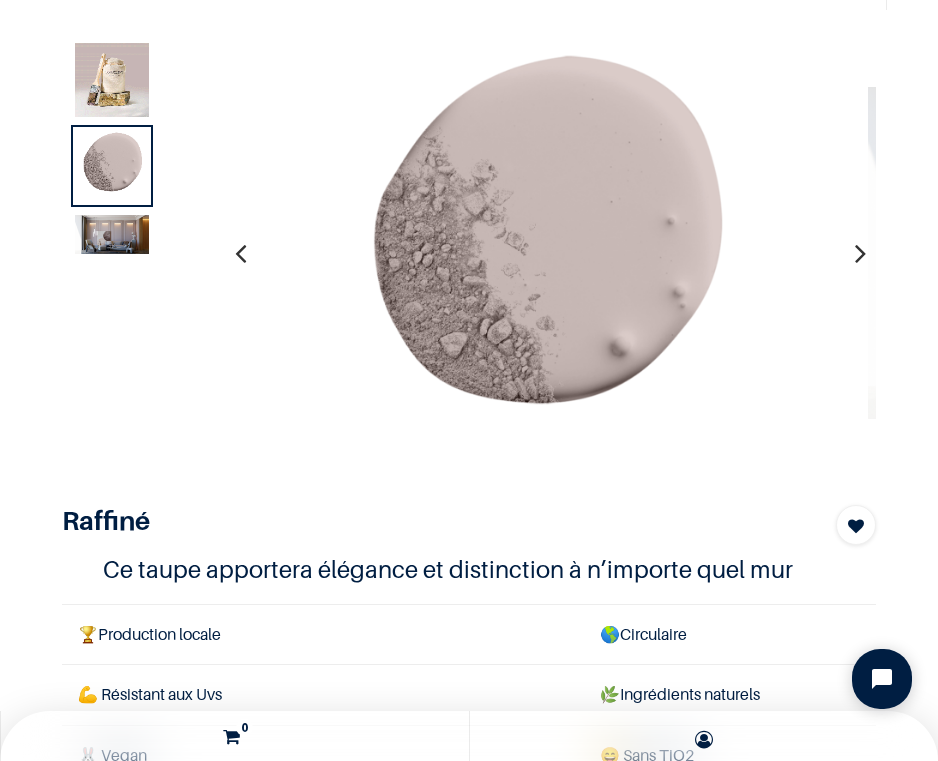 click at bounding box center [112, 234] 